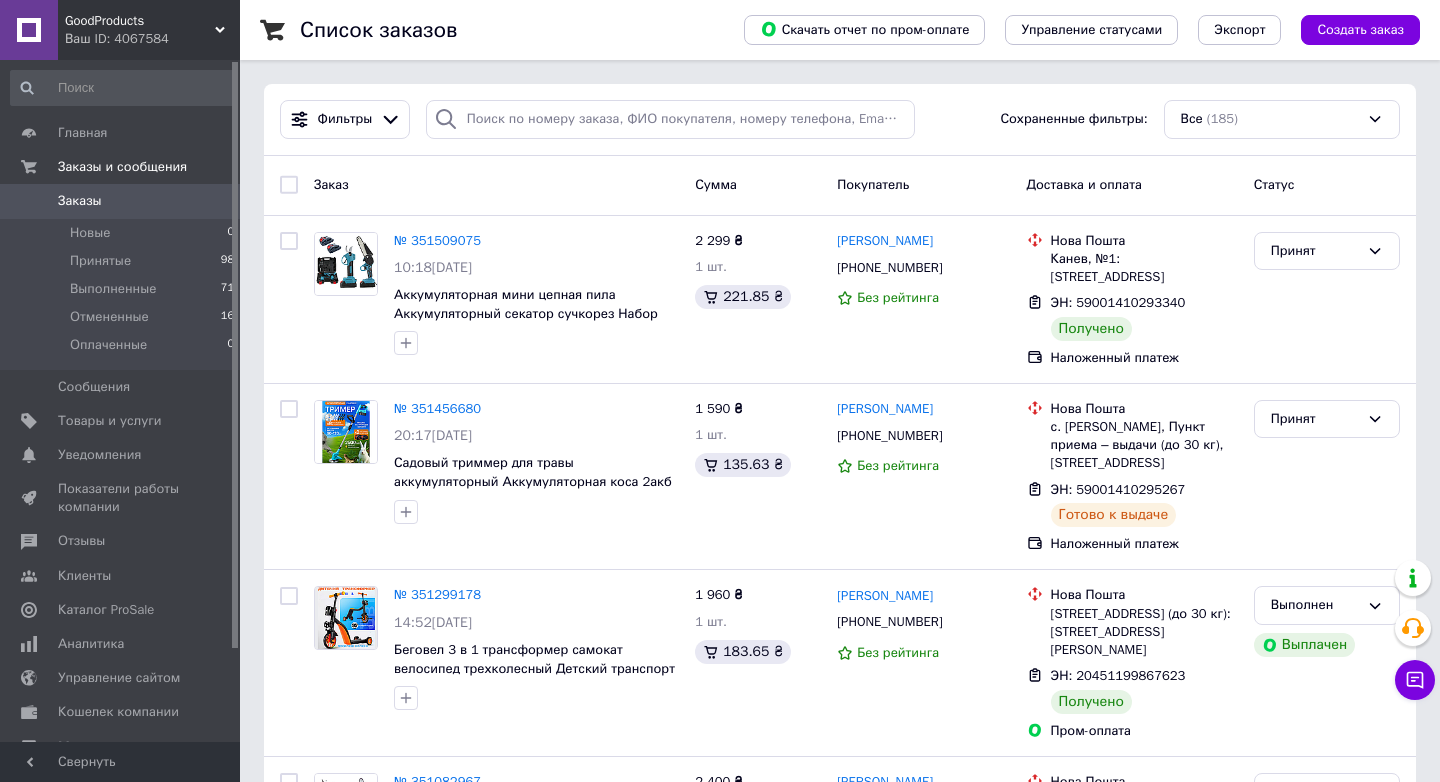 scroll, scrollTop: 0, scrollLeft: 0, axis: both 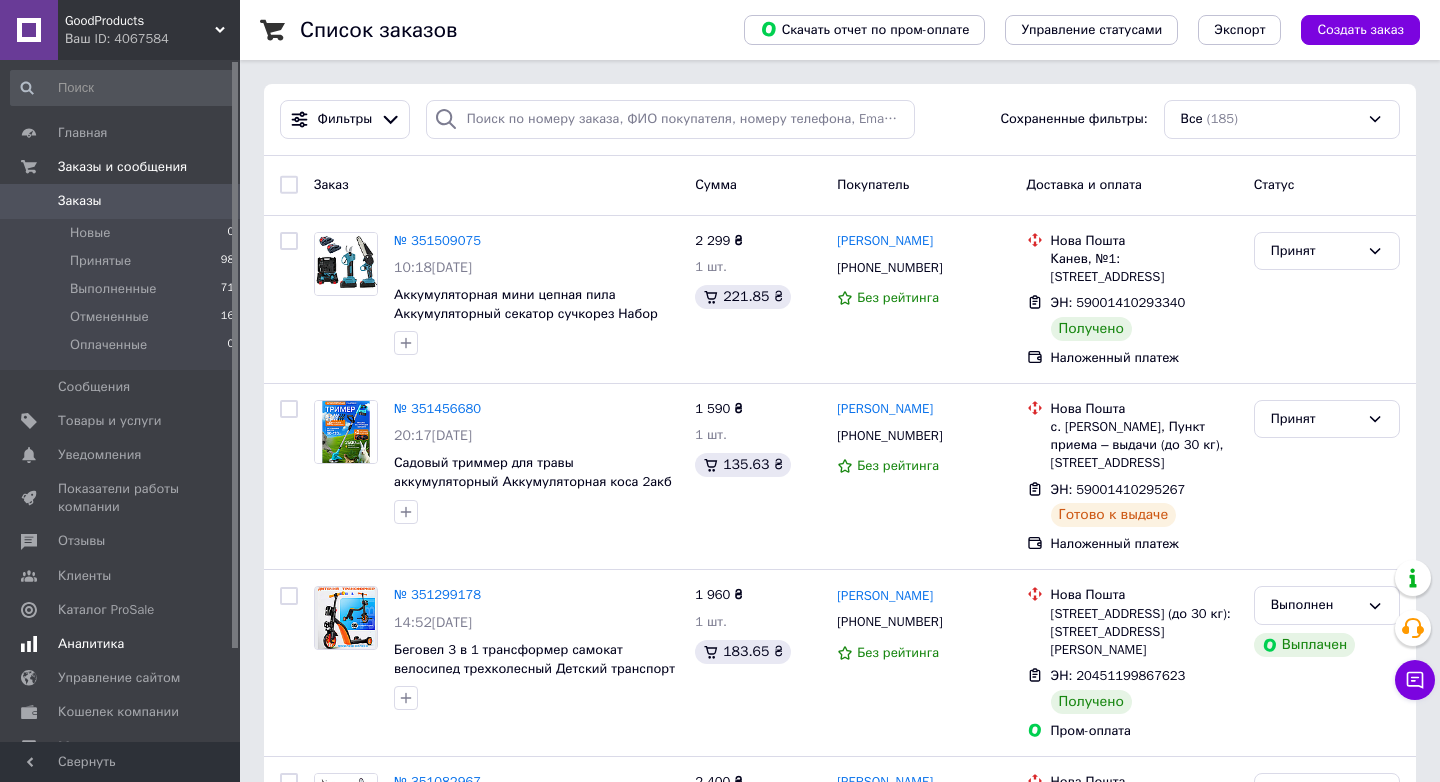 click on "Аналитика" at bounding box center [91, 644] 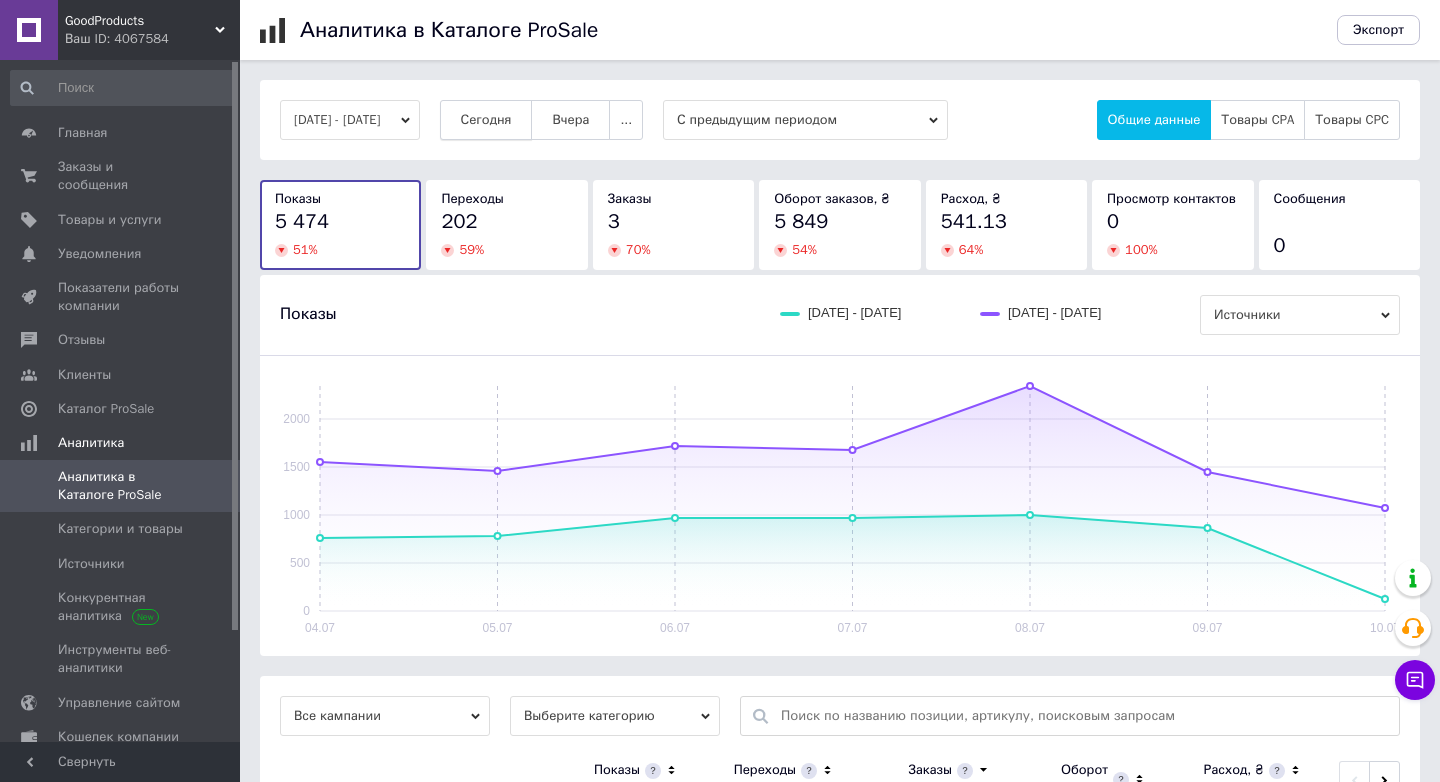 click on "Сегодня" at bounding box center (486, 120) 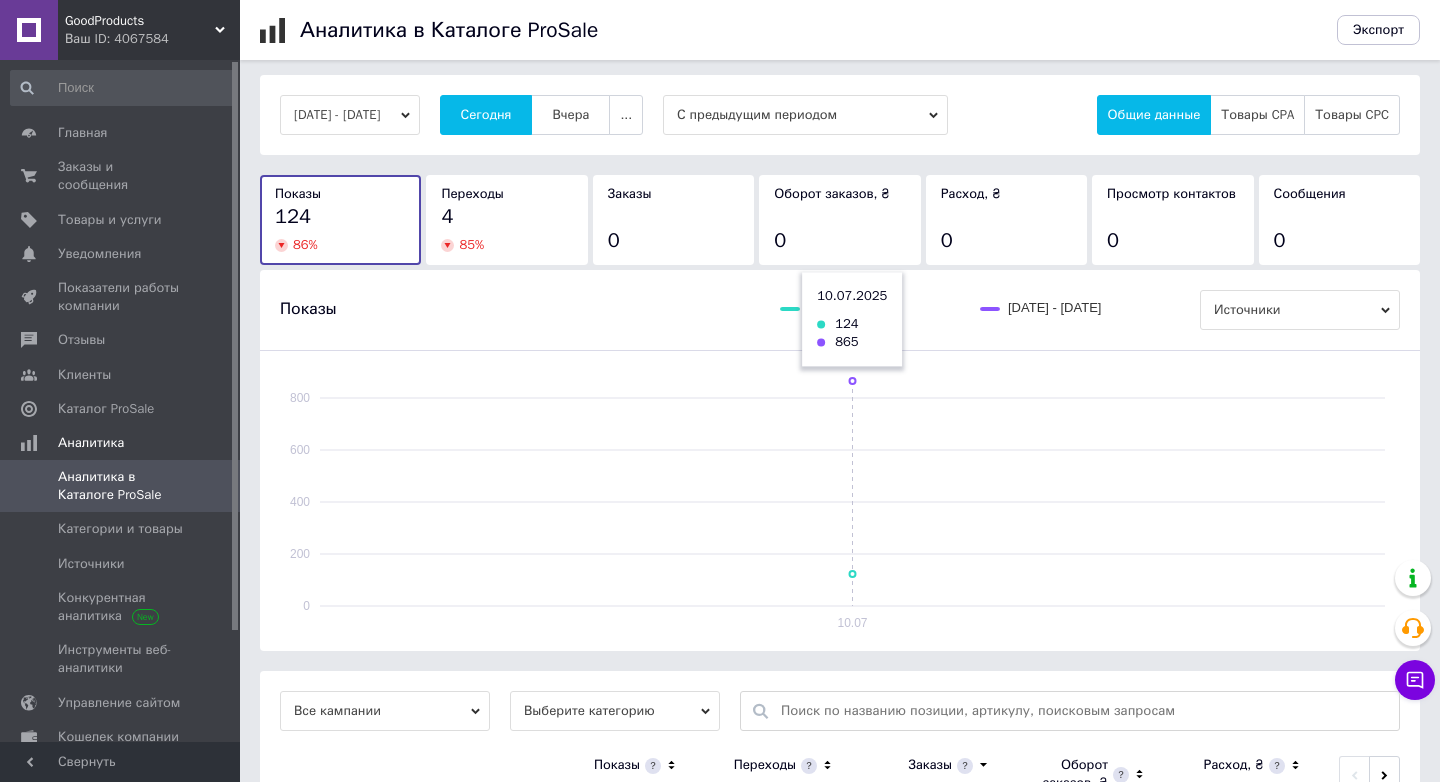 scroll, scrollTop: 0, scrollLeft: 0, axis: both 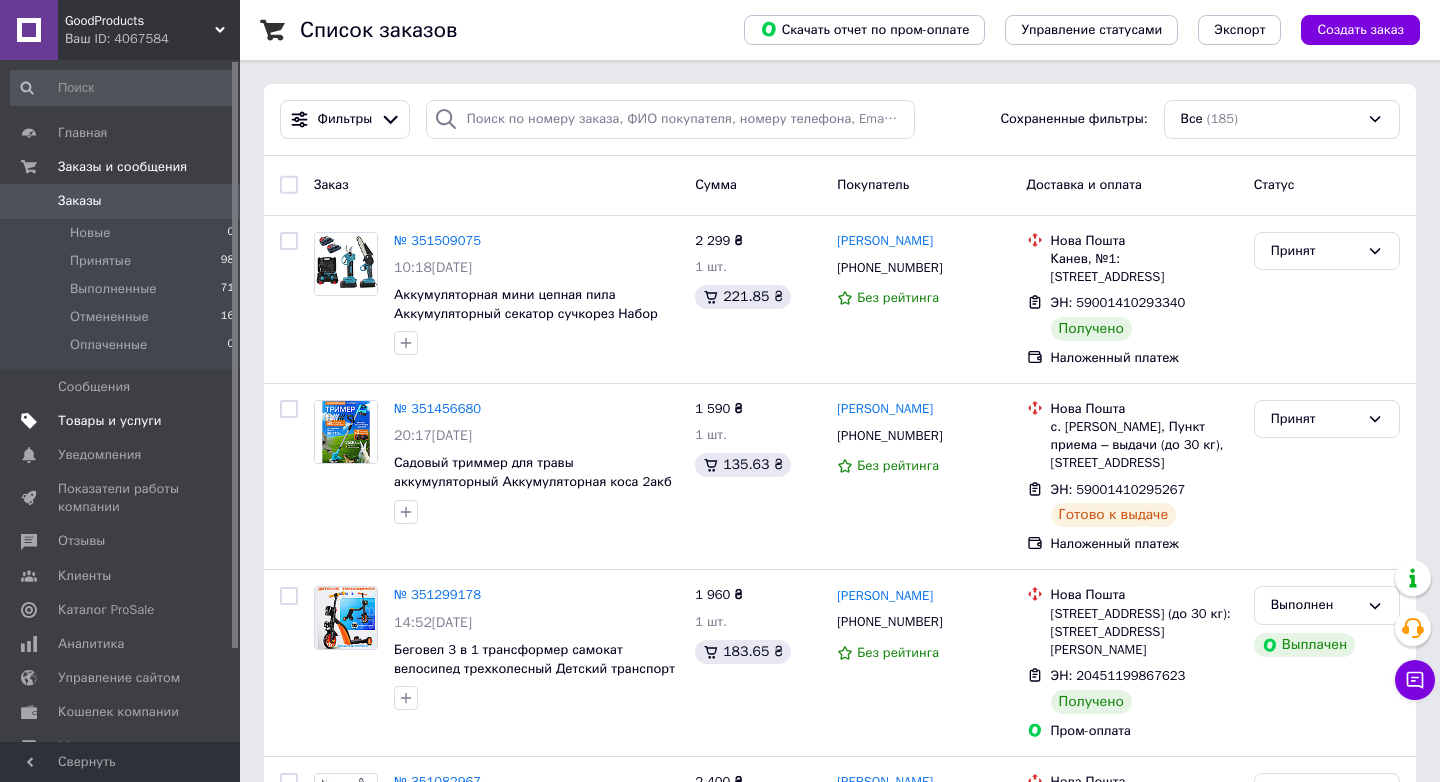 click on "Товары и услуги" at bounding box center (110, 421) 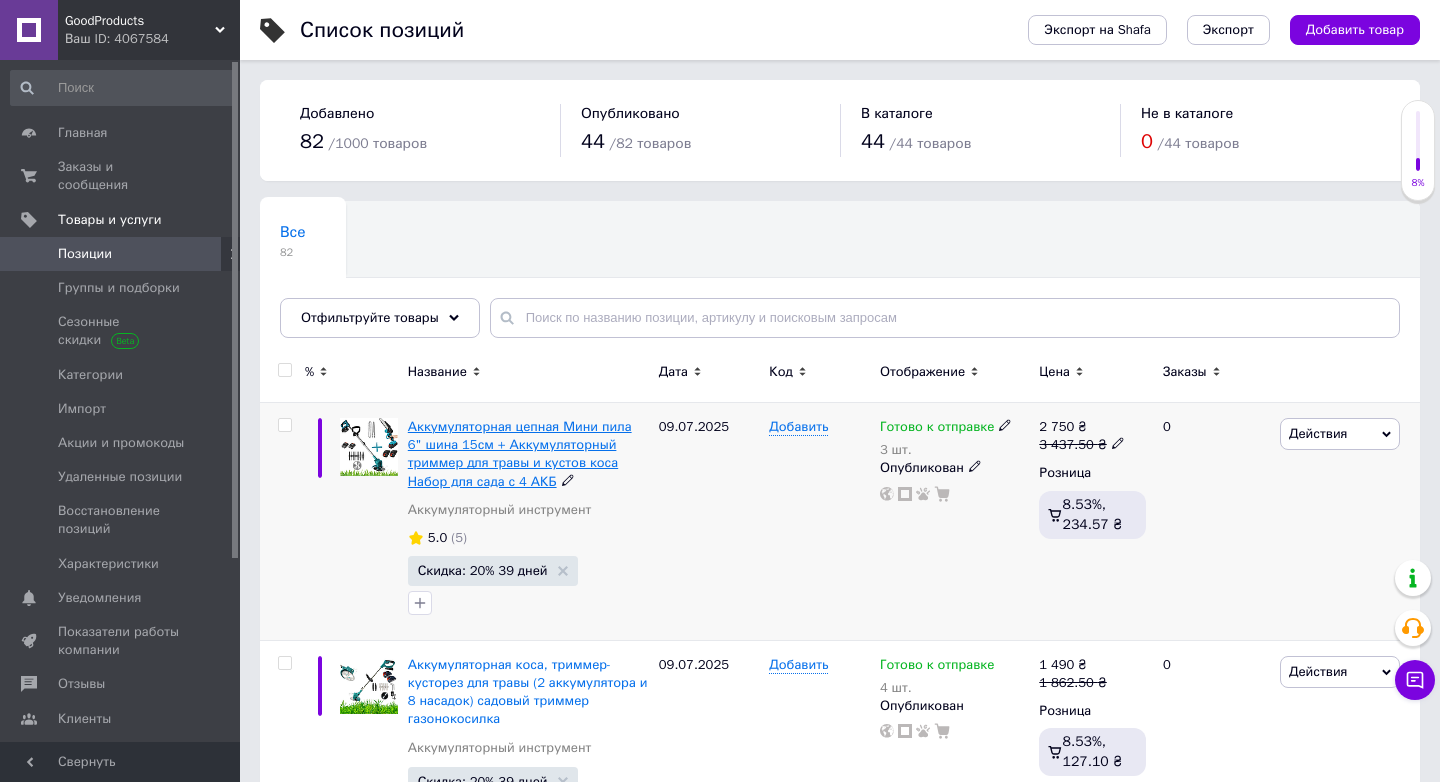 click on "Аккумуляторная цепная Мини пила 6" шина 15см + Аккумуляторный триммер для травы и кустов коса Набор для сада с 4 АКБ" at bounding box center [520, 454] 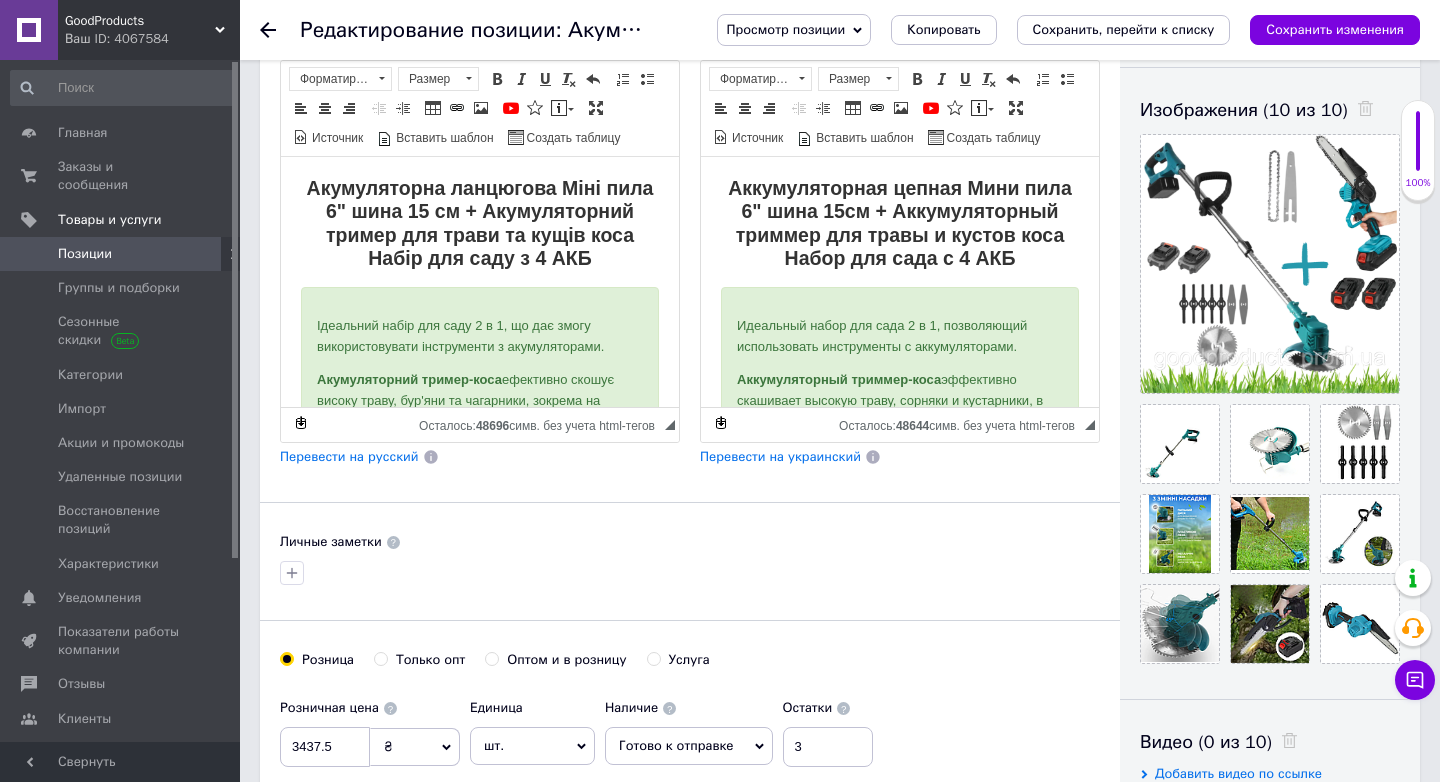 scroll, scrollTop: 351, scrollLeft: 0, axis: vertical 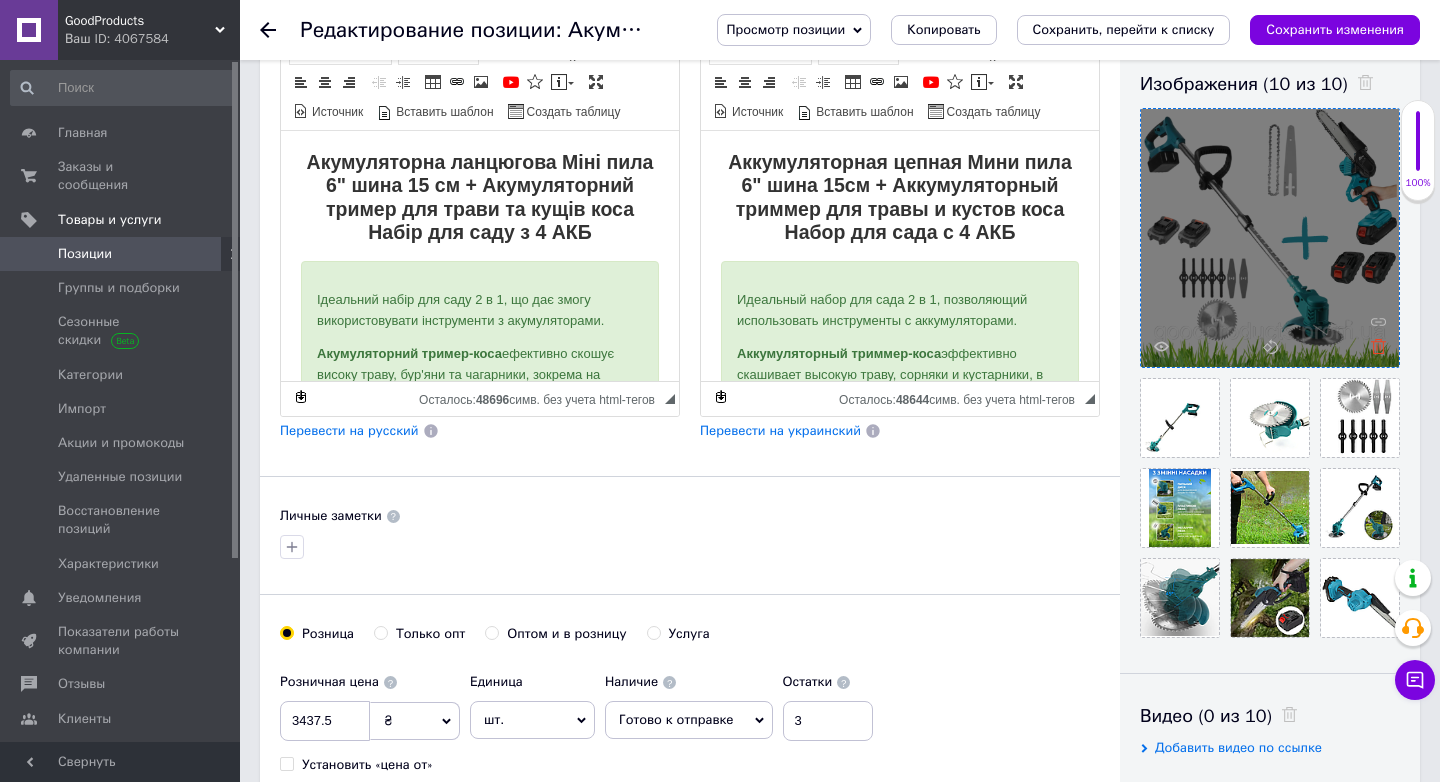 click 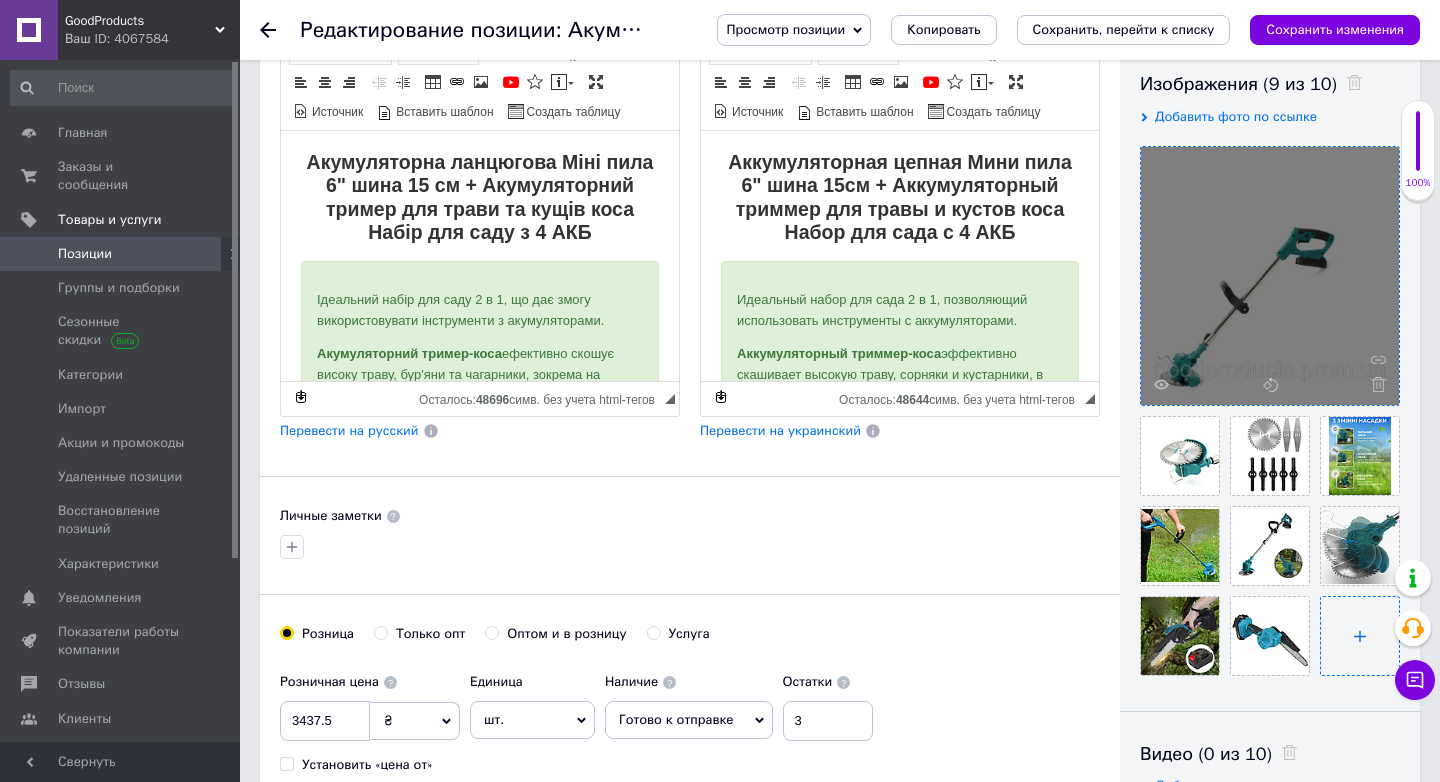 click at bounding box center [1360, 636] 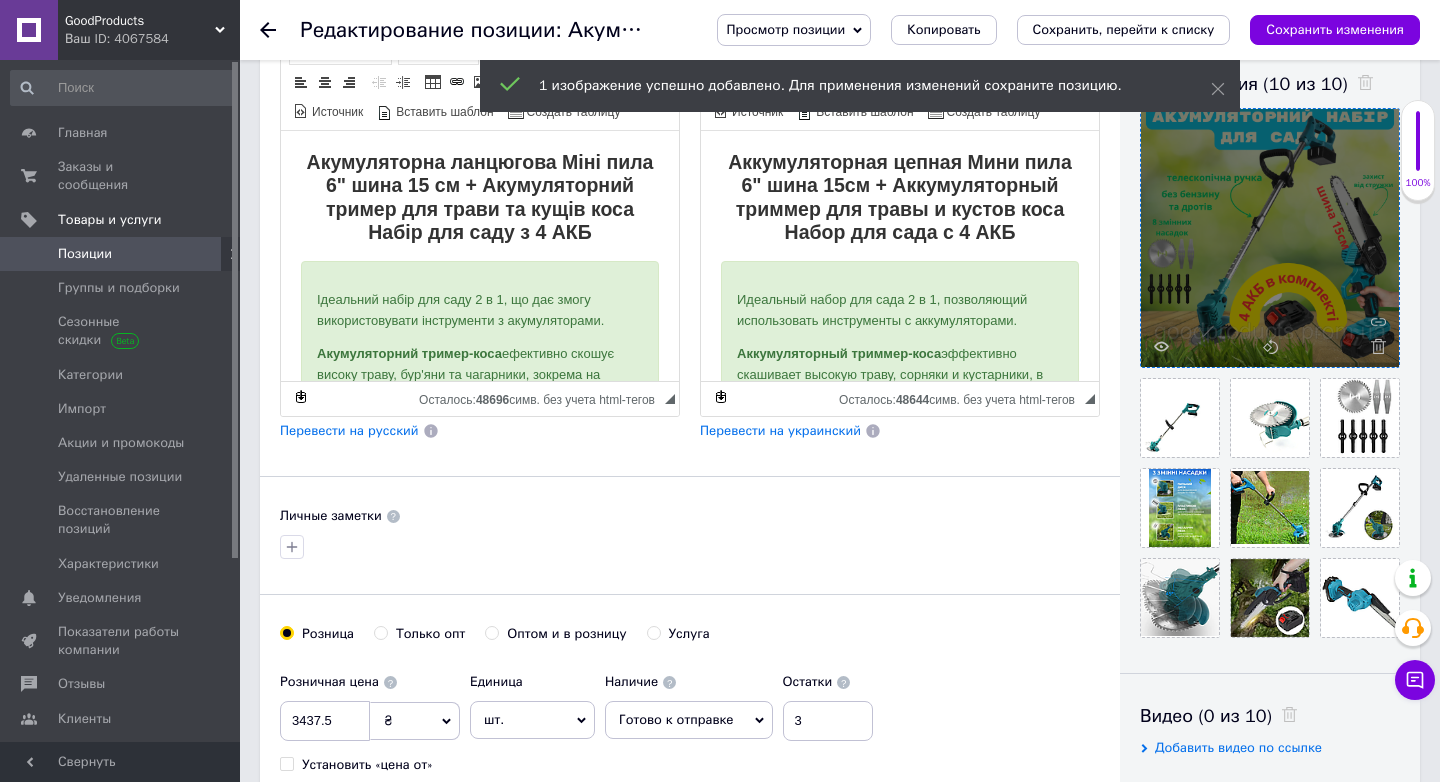 drag, startPoint x: 1345, startPoint y: 581, endPoint x: 1213, endPoint y: 200, distance: 403.2183 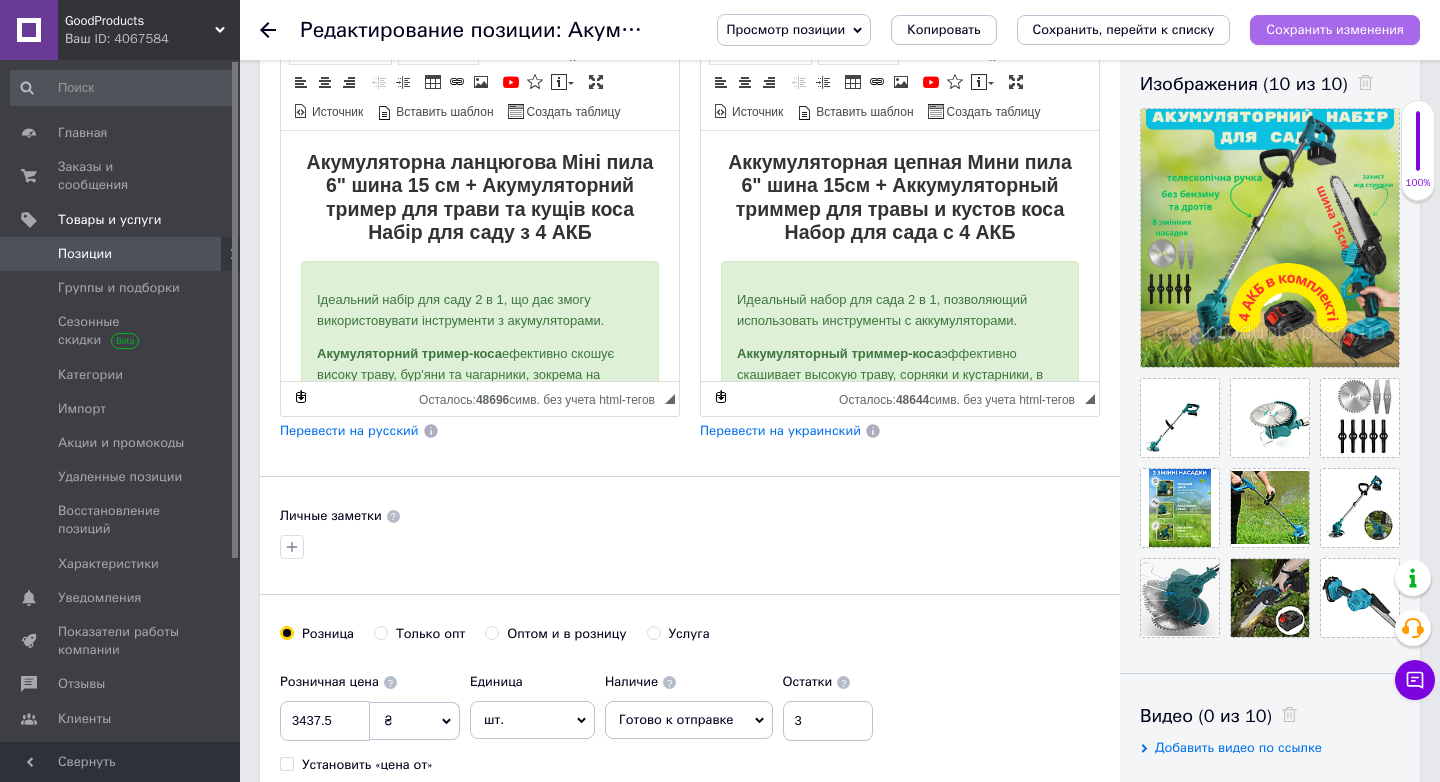 click on "Сохранить изменения" at bounding box center [1335, 29] 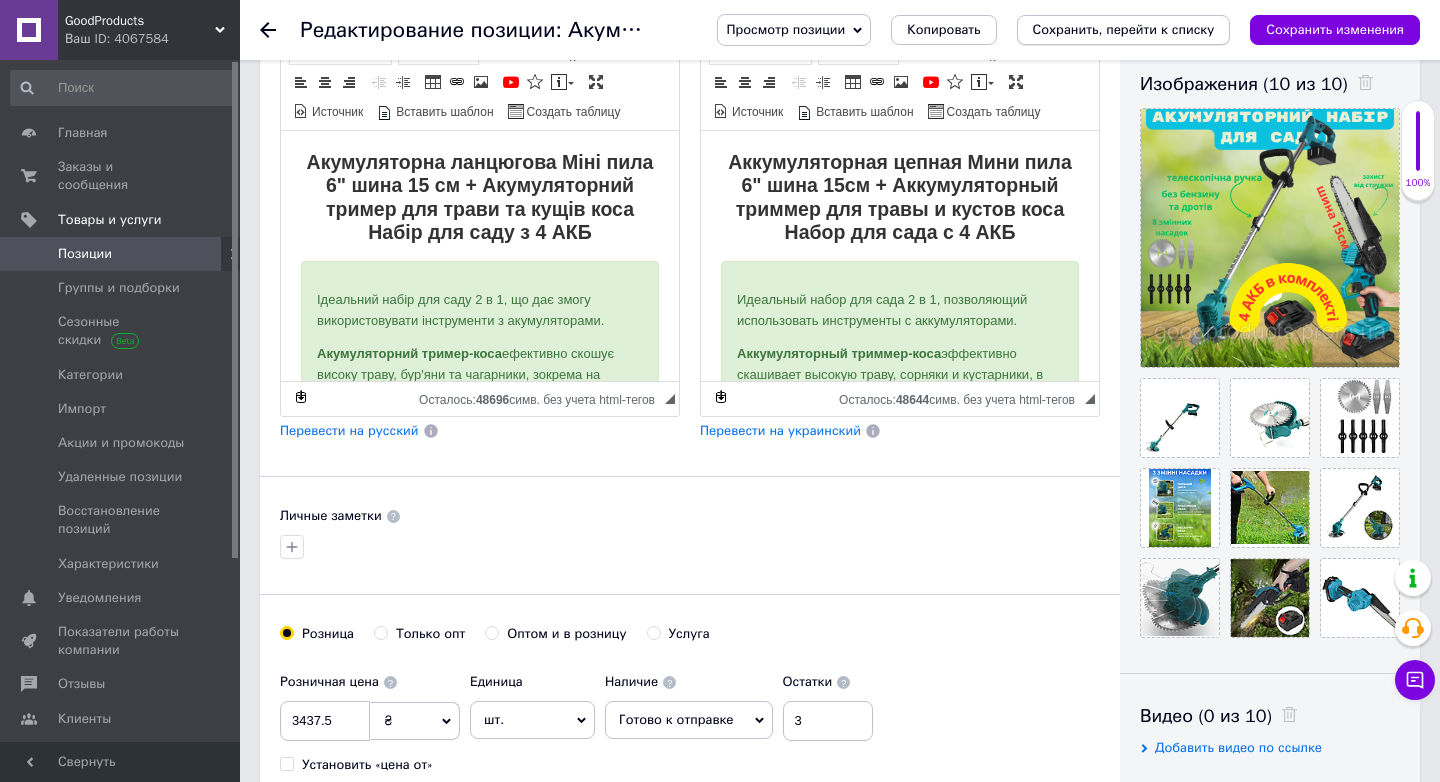 click on "Сохранить, перейти к списку" at bounding box center [1124, 29] 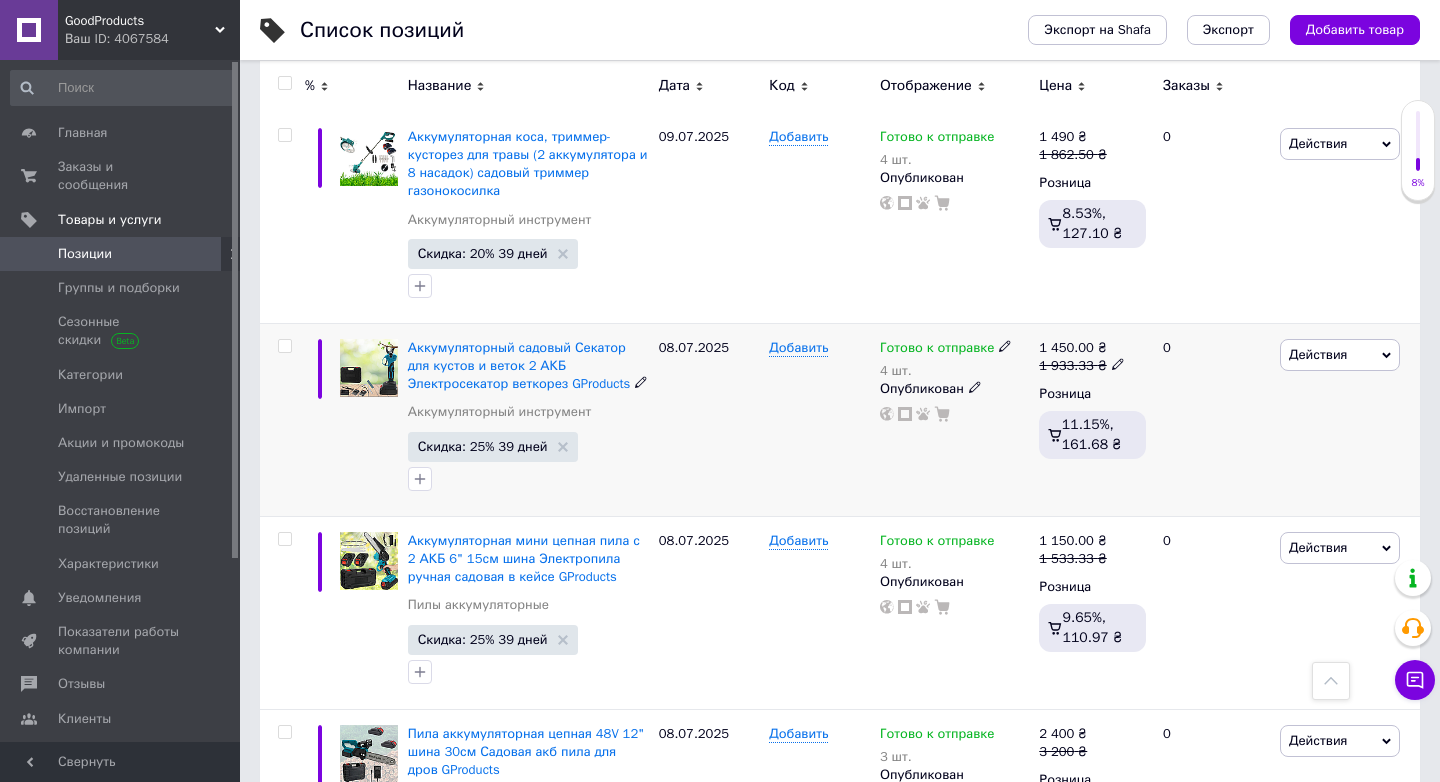 scroll, scrollTop: 565, scrollLeft: 0, axis: vertical 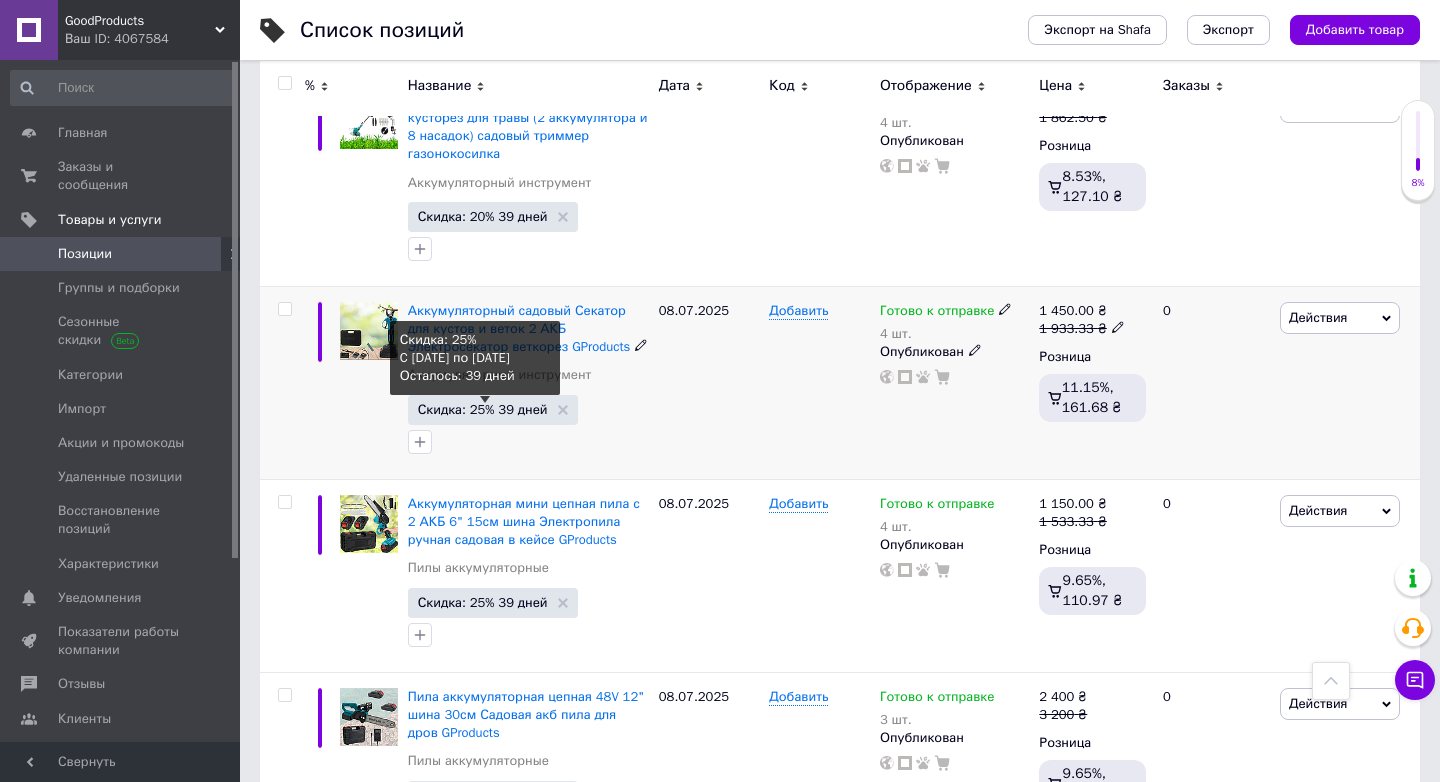 click on "Скидка: 25% 39 дней" at bounding box center (483, 409) 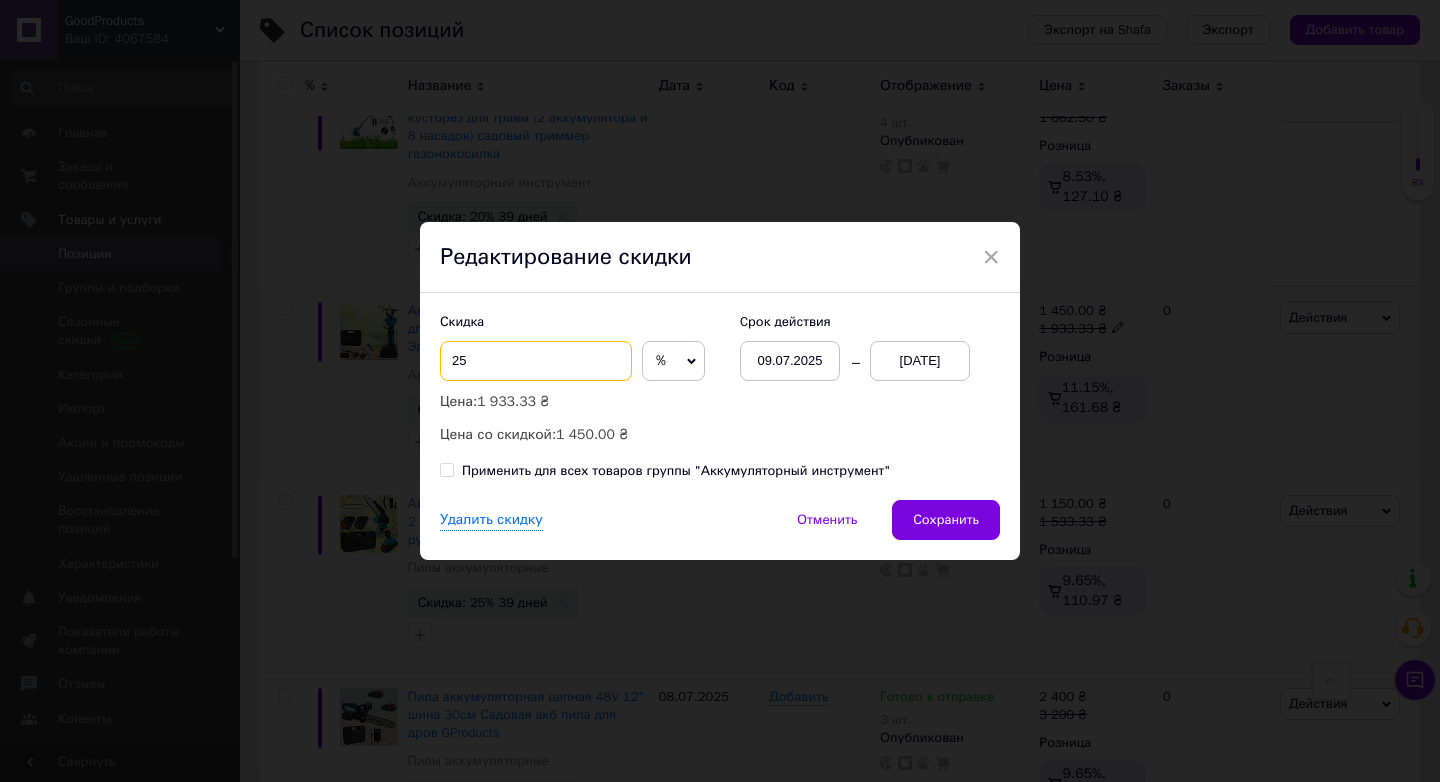 click on "25" at bounding box center [536, 361] 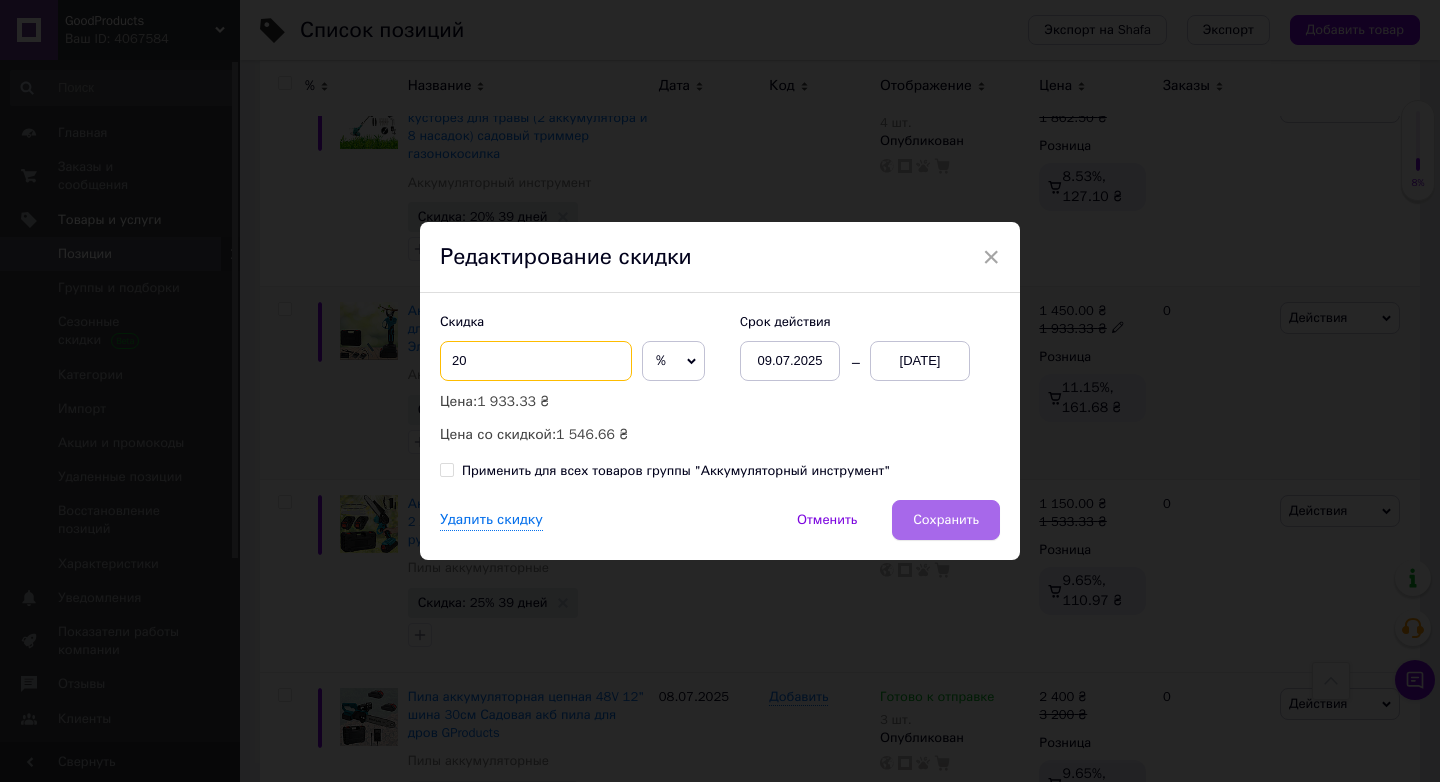 type on "20" 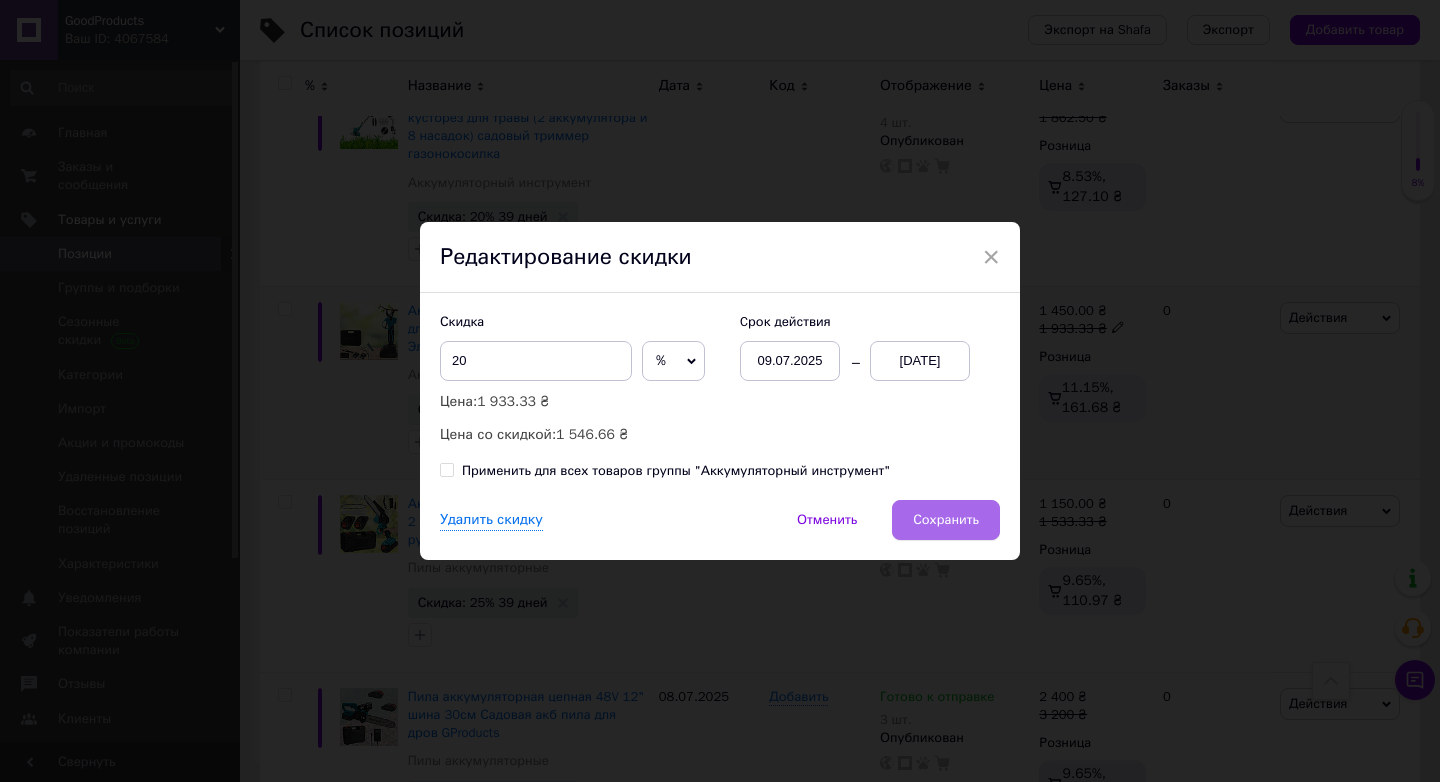 click on "Сохранить" at bounding box center (946, 520) 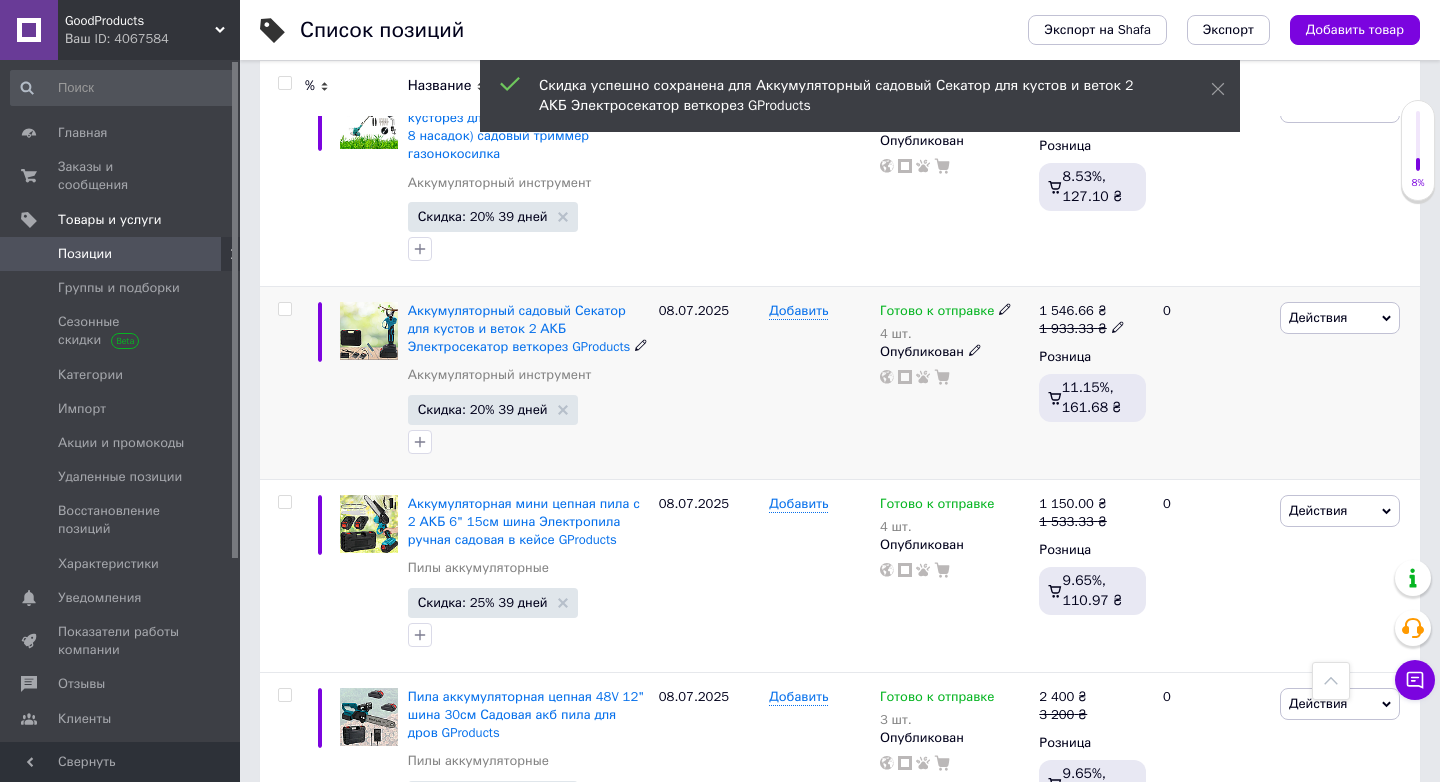 click 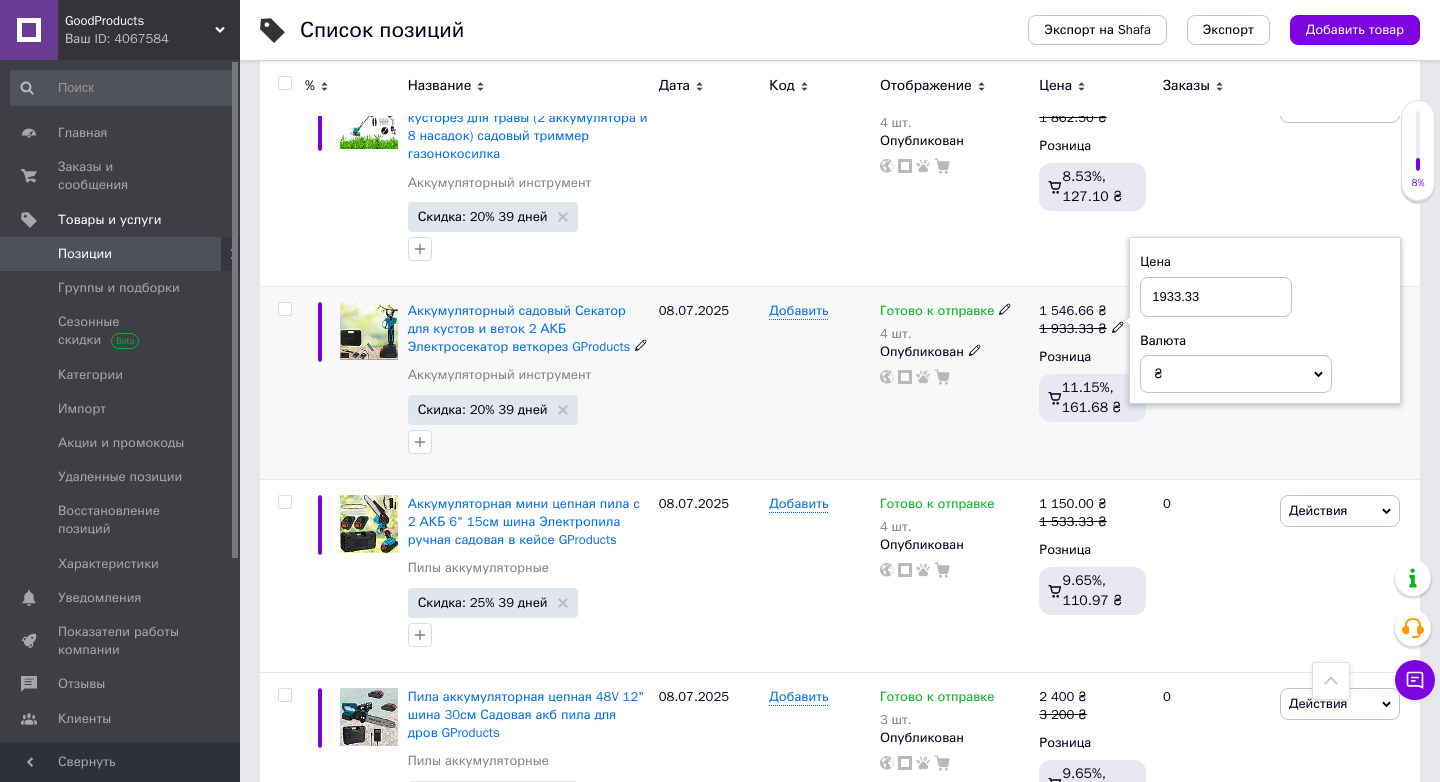 drag, startPoint x: 1205, startPoint y: 295, endPoint x: 1106, endPoint y: 295, distance: 99 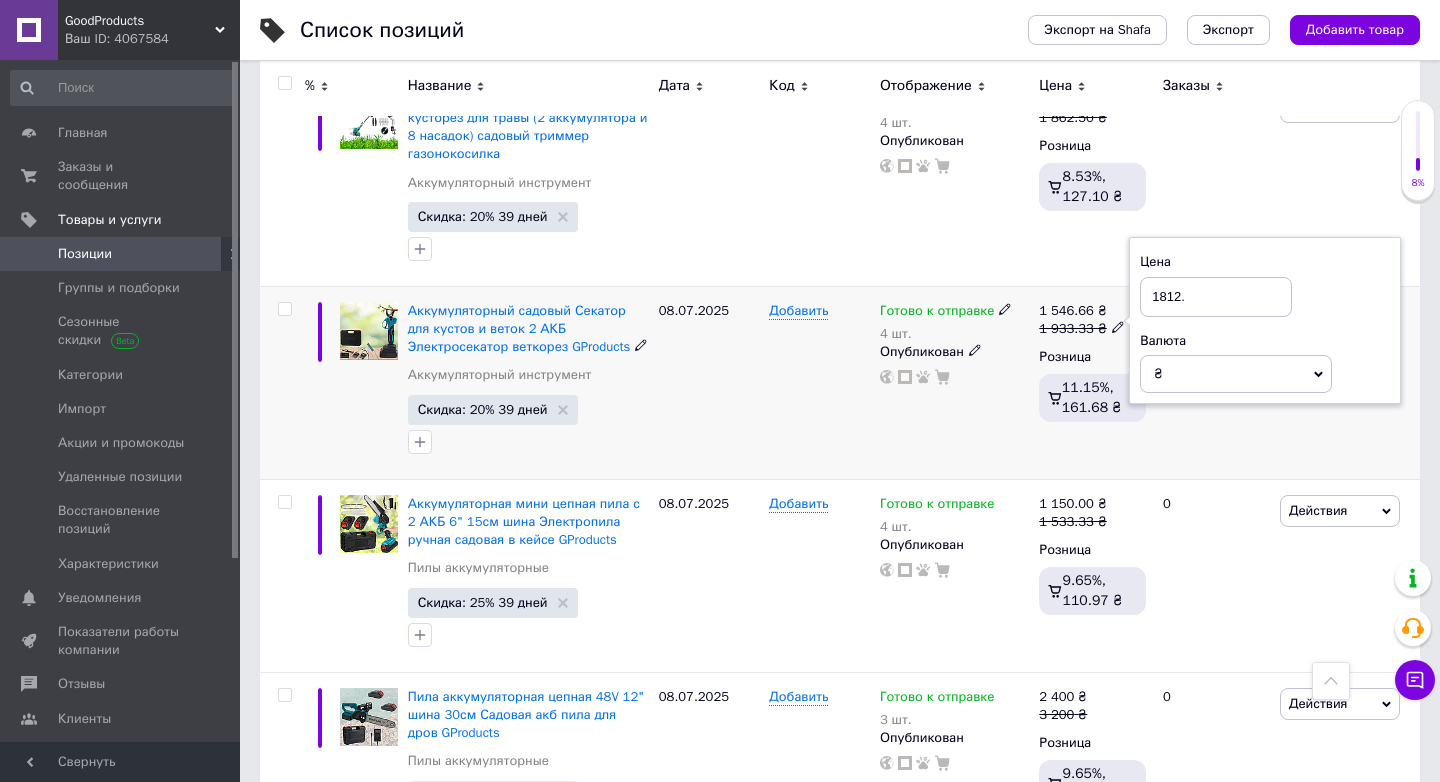 type on "1812.5" 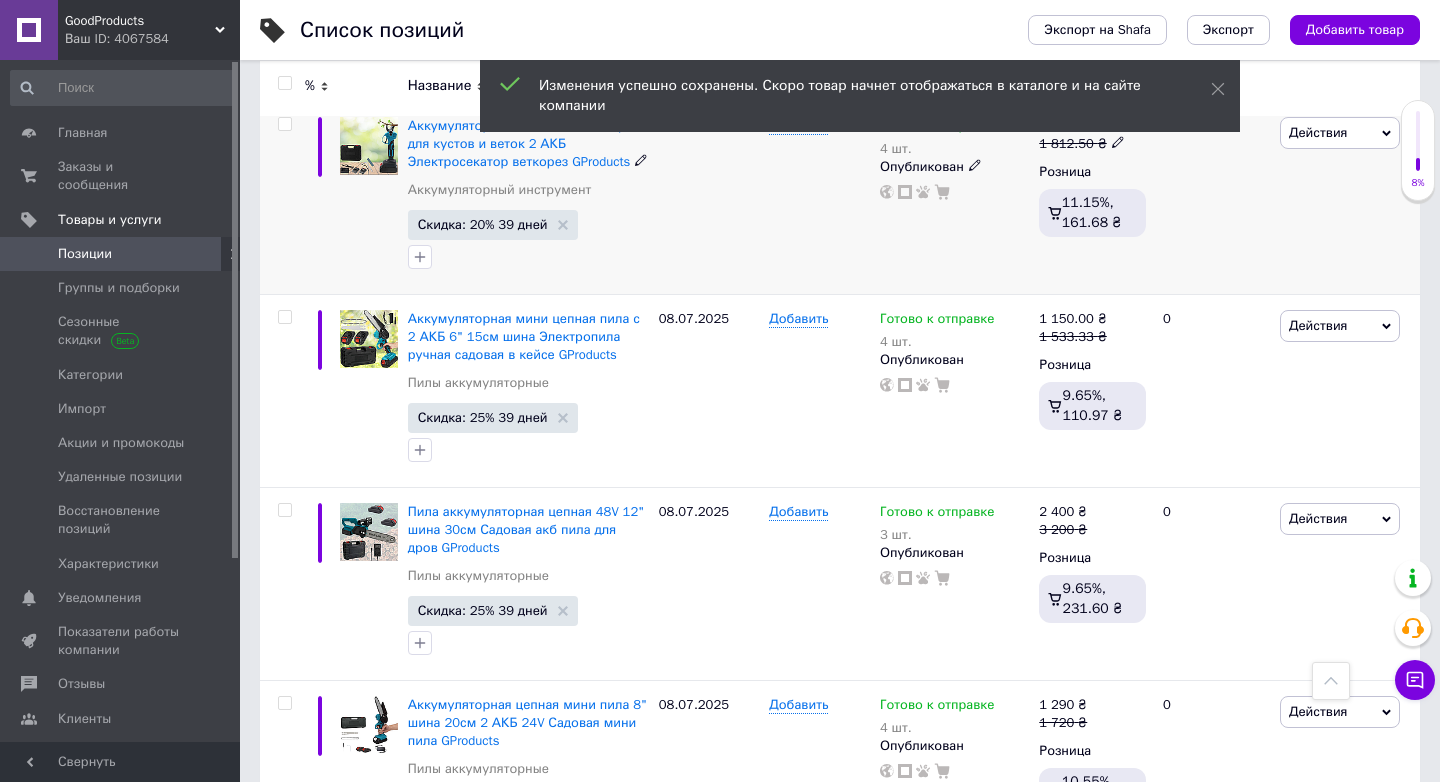 scroll, scrollTop: 753, scrollLeft: 0, axis: vertical 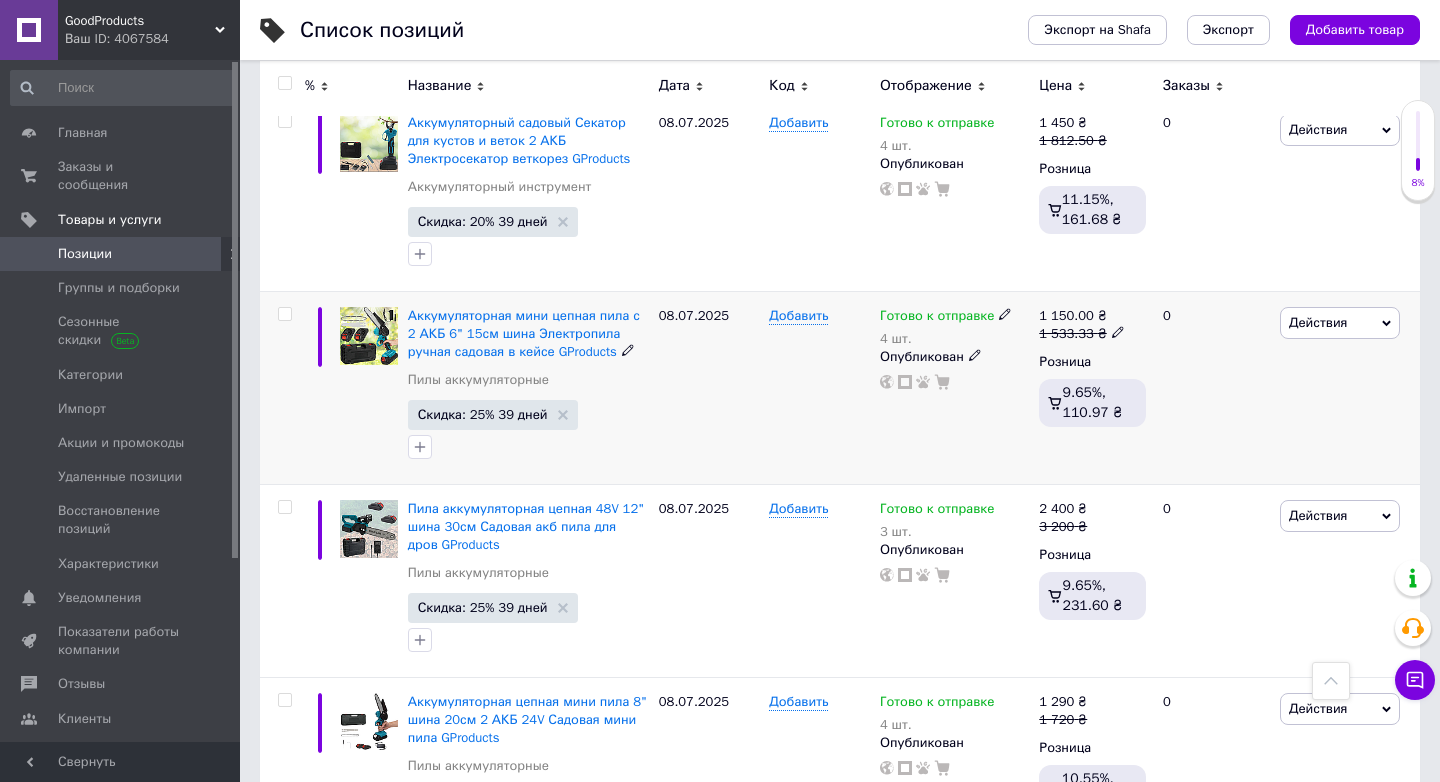 click 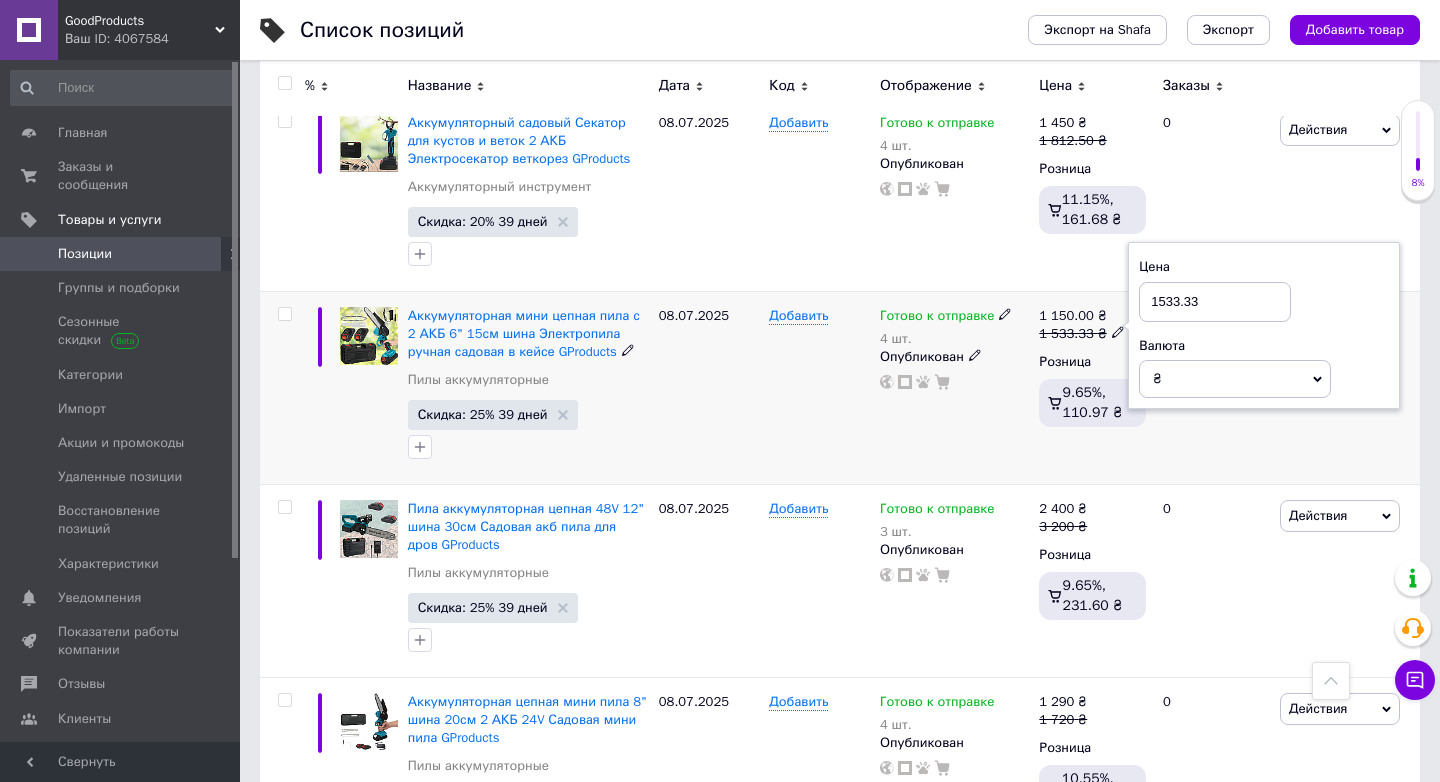 drag, startPoint x: 1159, startPoint y: 300, endPoint x: 1252, endPoint y: 299, distance: 93.00538 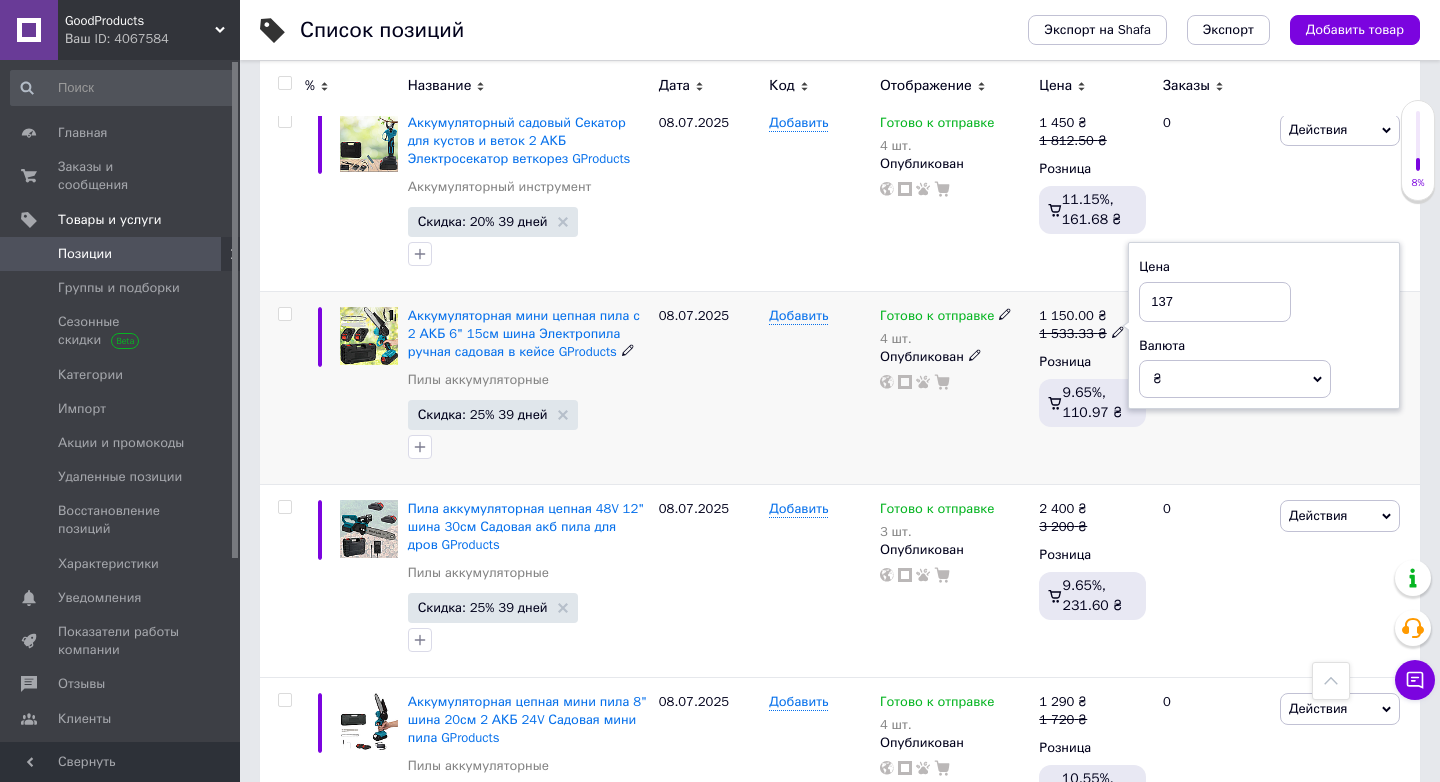 type on "1375" 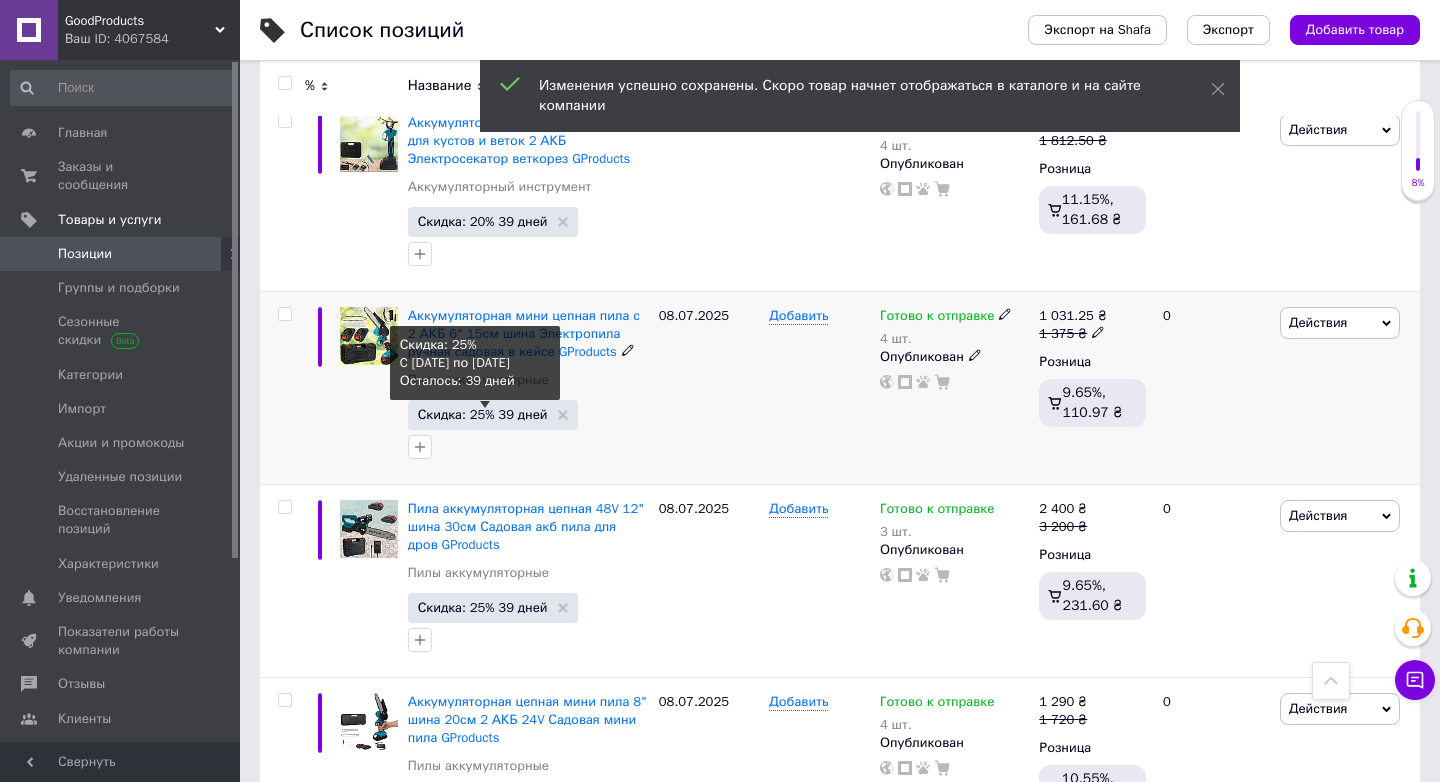 click on "Скидка: 25% 39 дней" at bounding box center (483, 414) 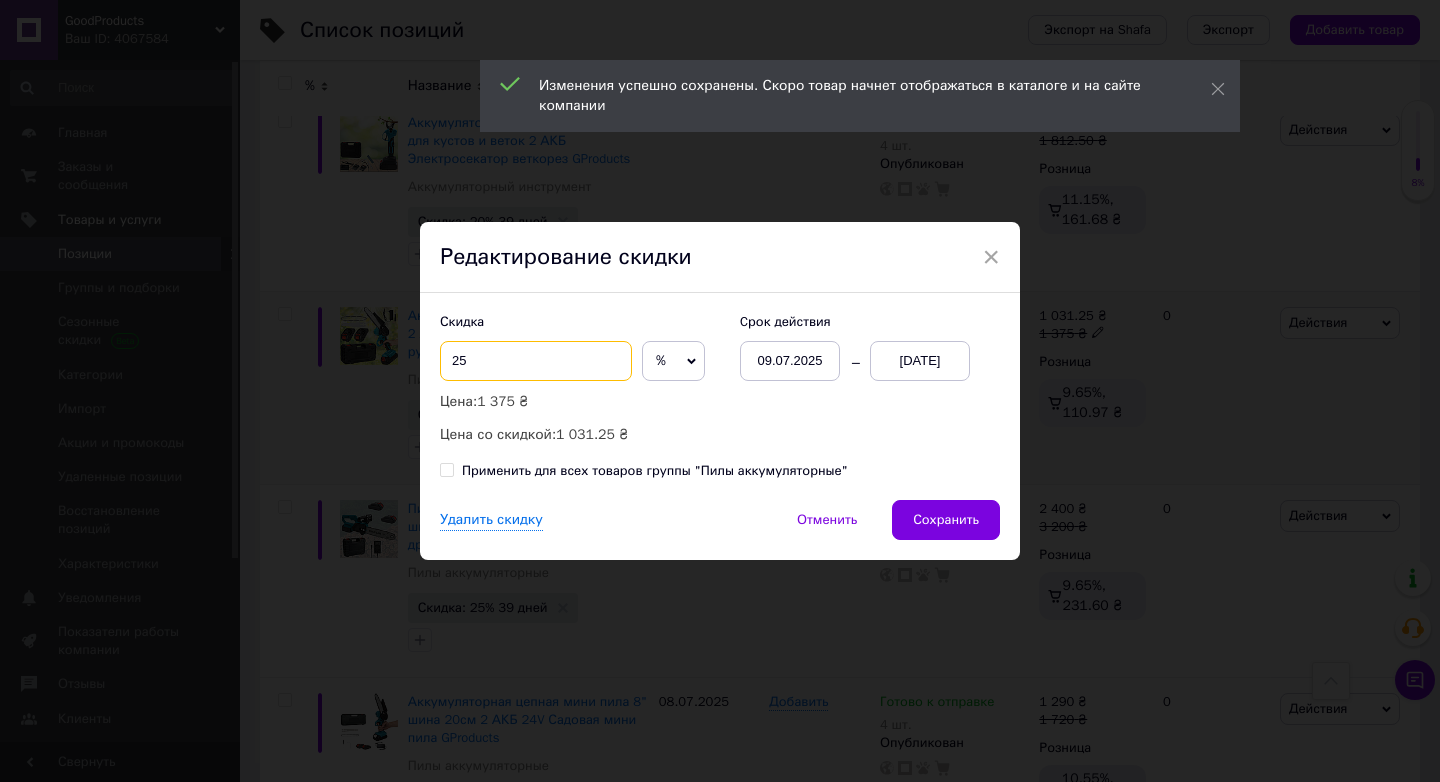 click on "25" at bounding box center (536, 361) 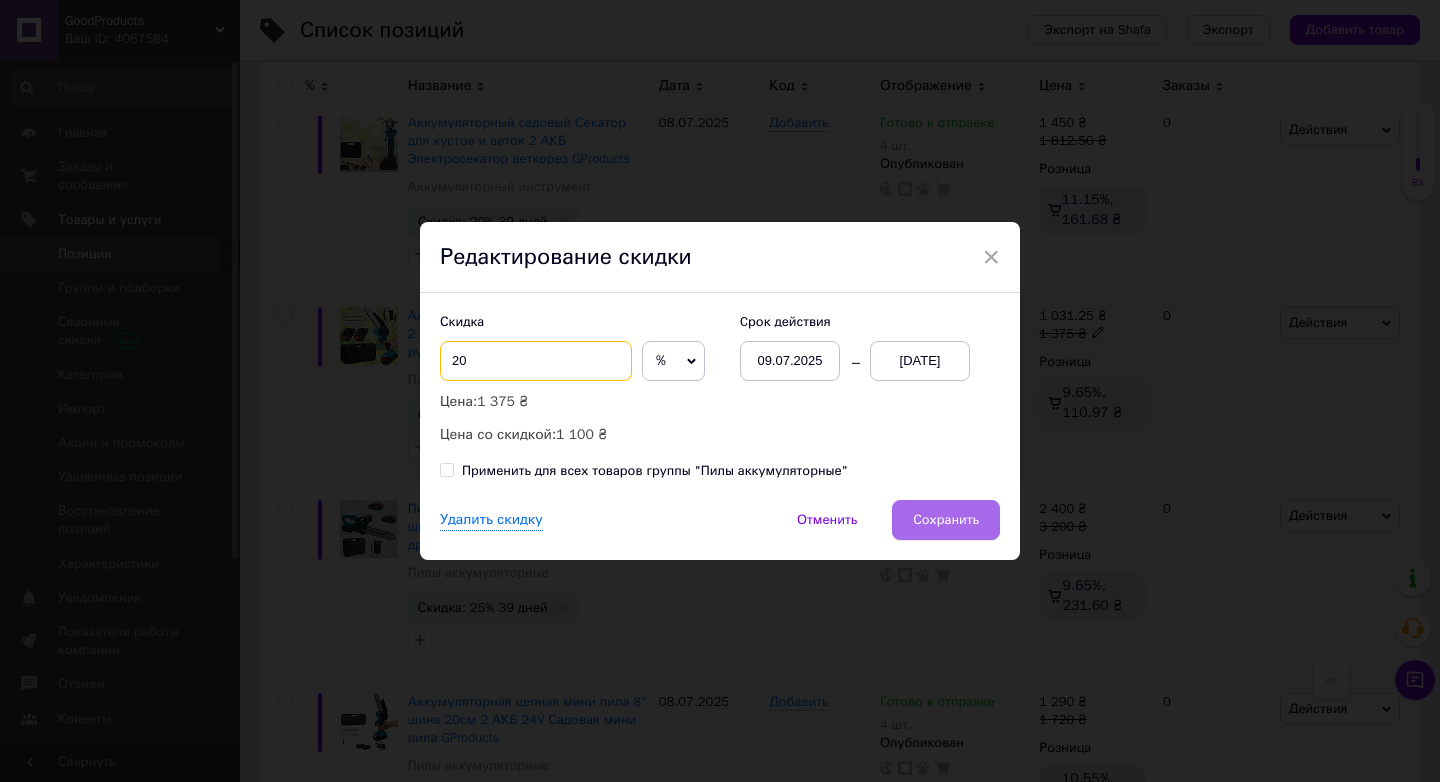 type on "20" 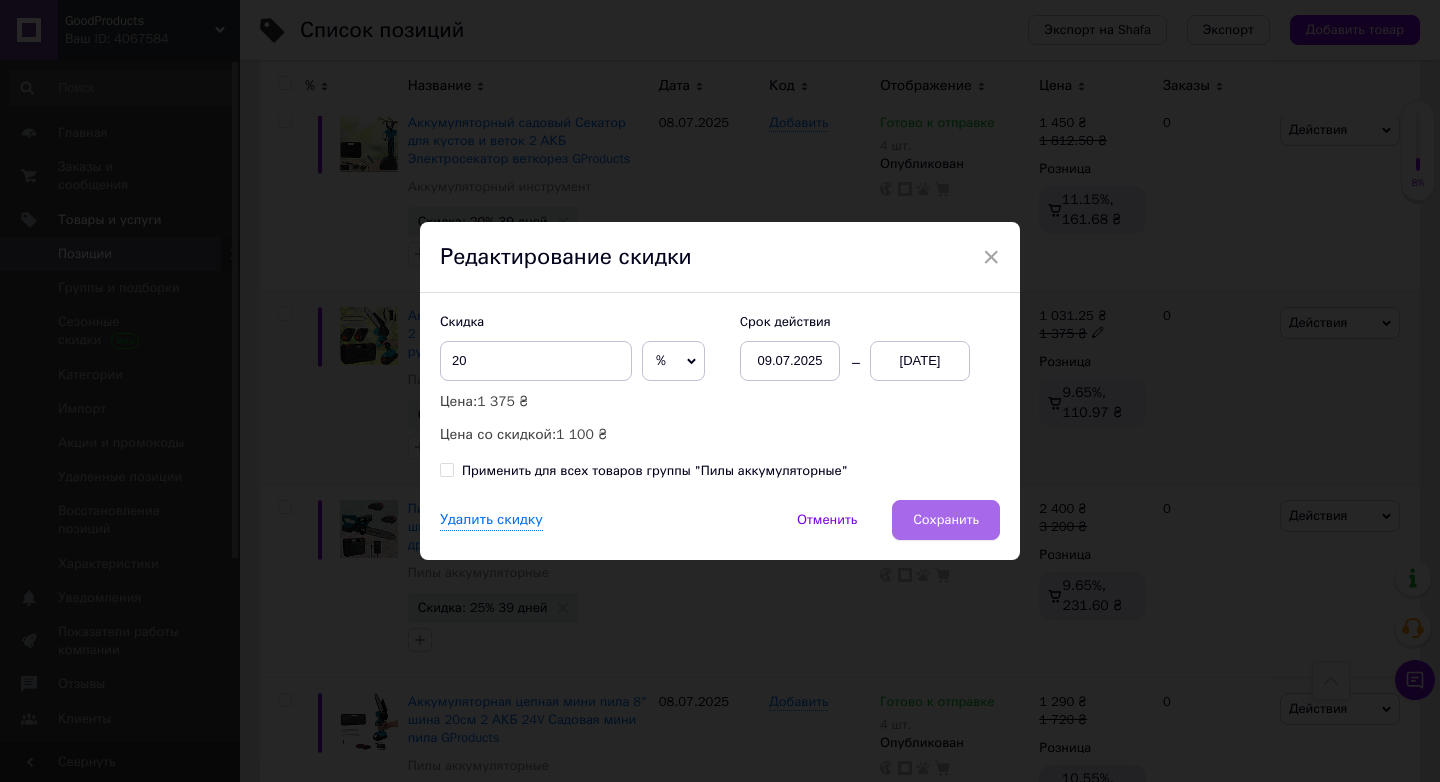 click on "Сохранить" at bounding box center [946, 520] 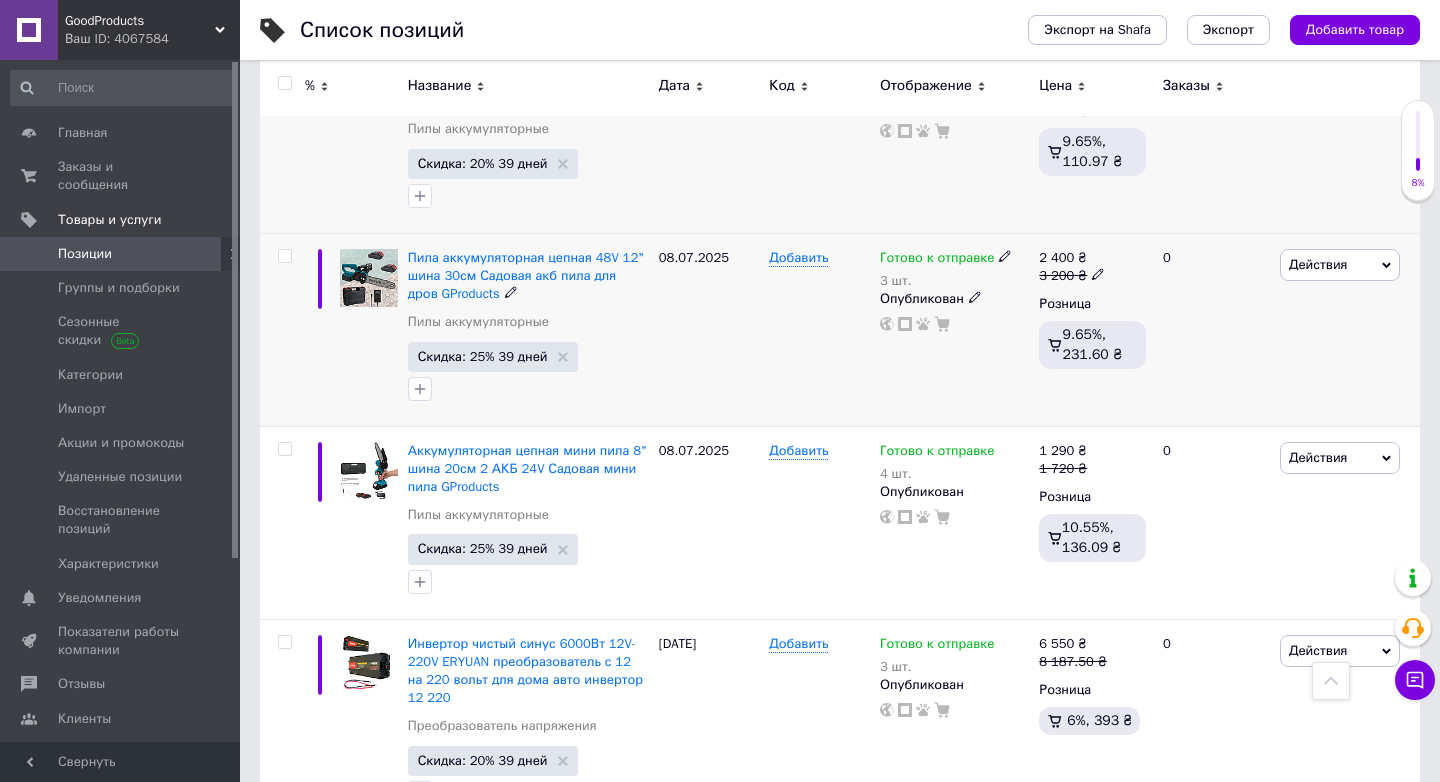 scroll, scrollTop: 1013, scrollLeft: 0, axis: vertical 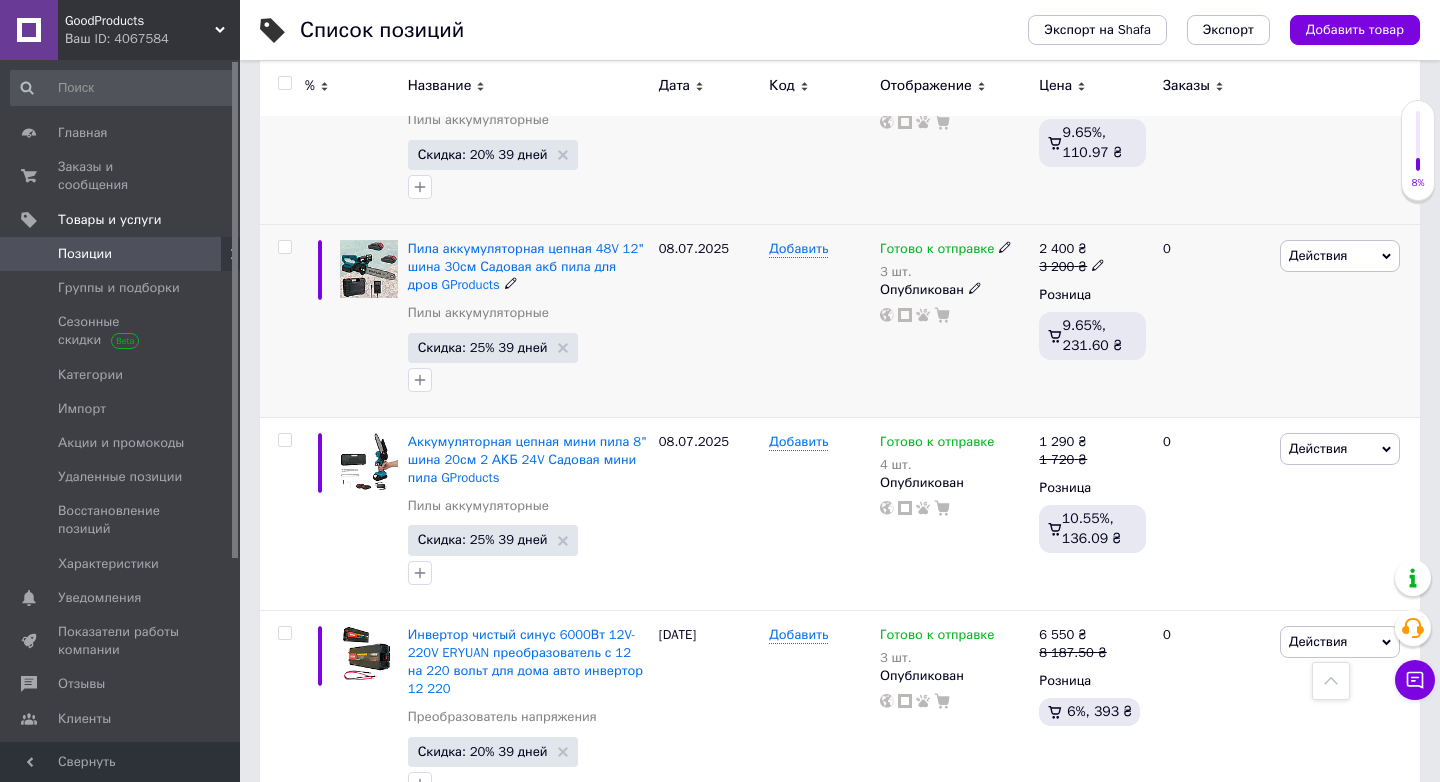 click 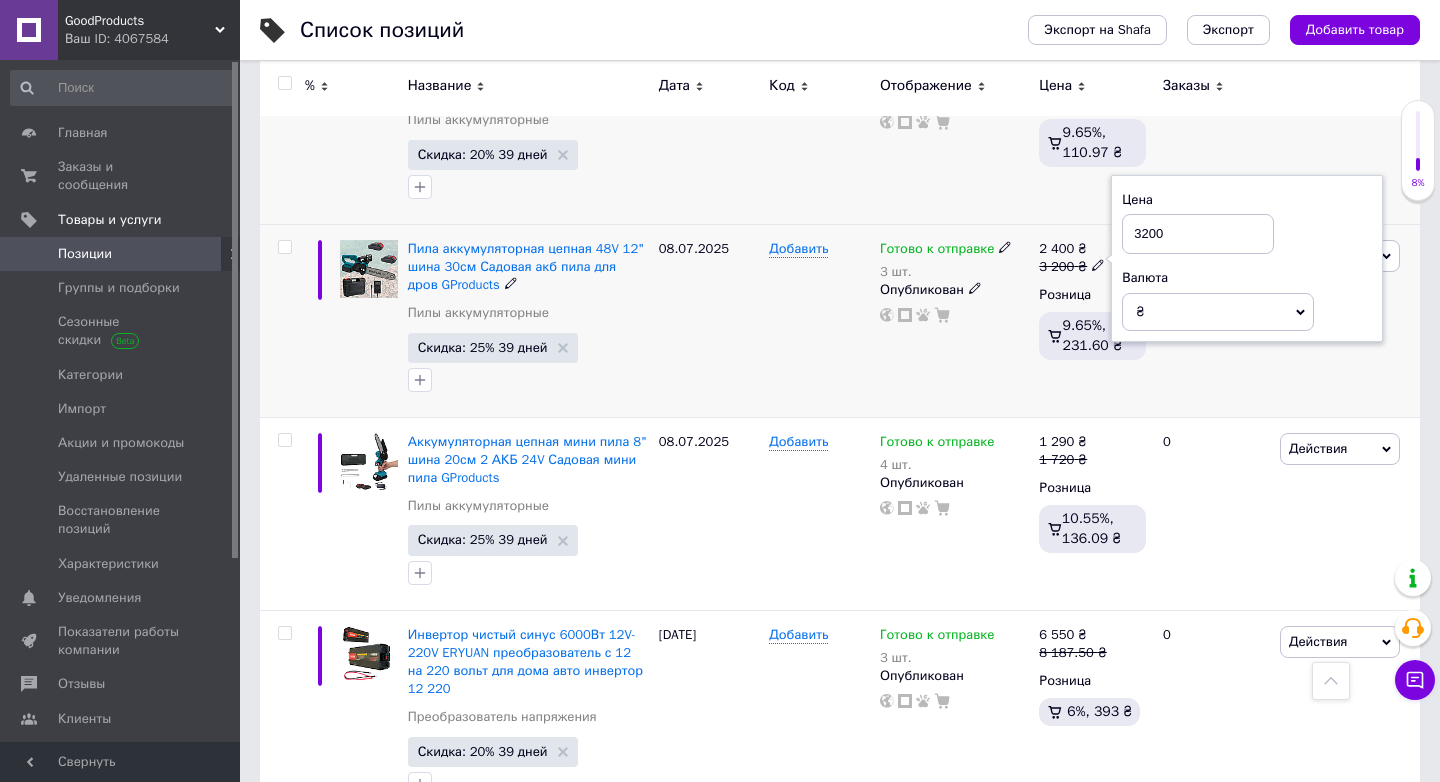 drag, startPoint x: 1132, startPoint y: 232, endPoint x: 1191, endPoint y: 232, distance: 59 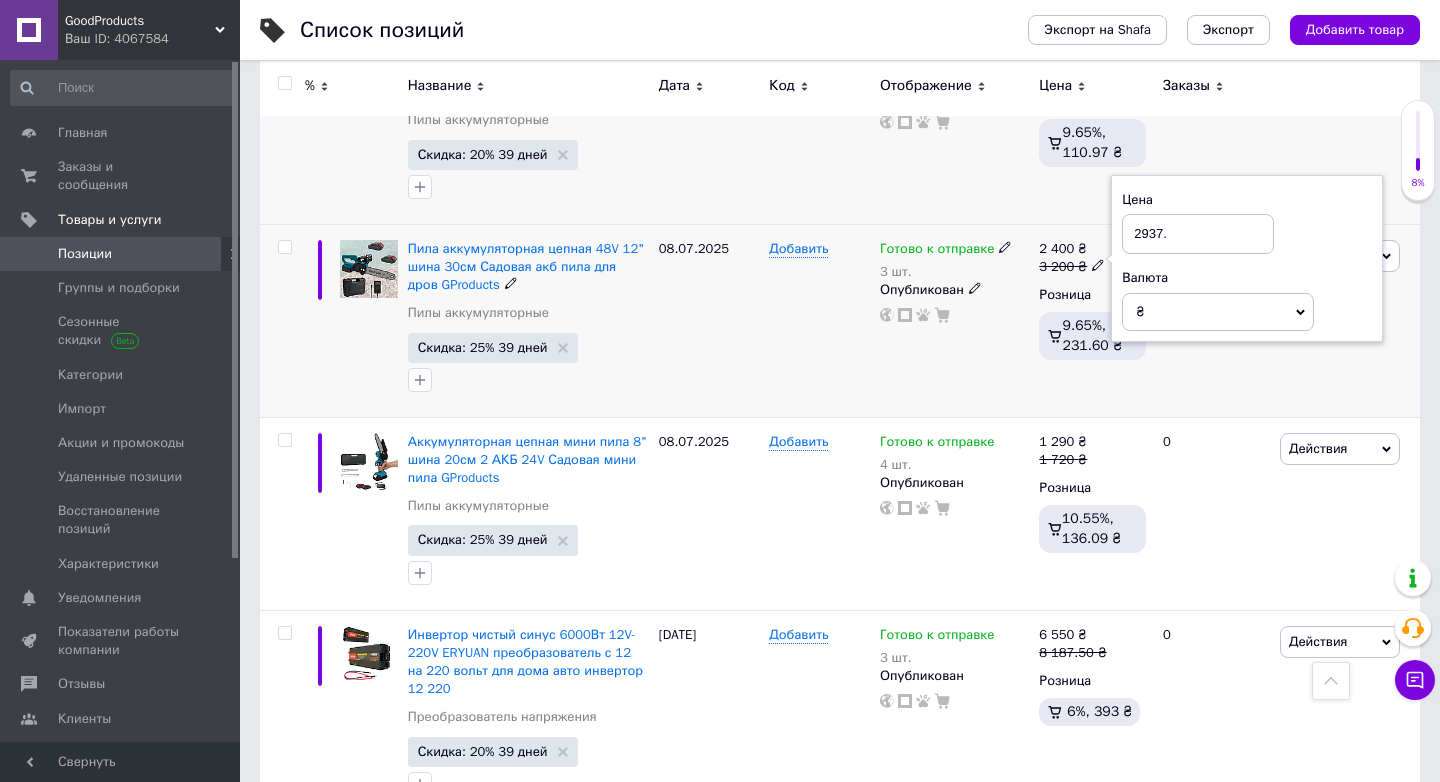 type on "2937.5" 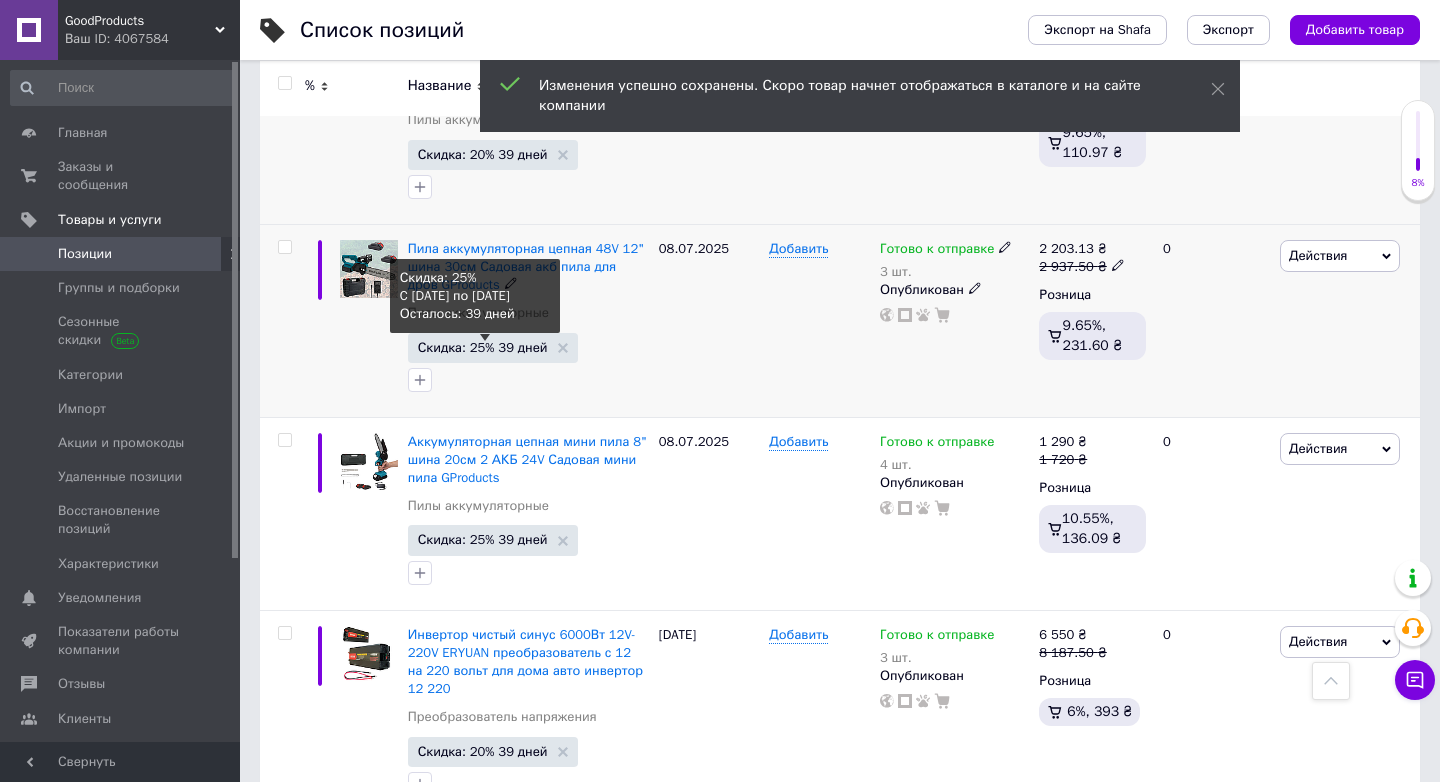click on "Скидка: 25% 39 дней" at bounding box center (483, 347) 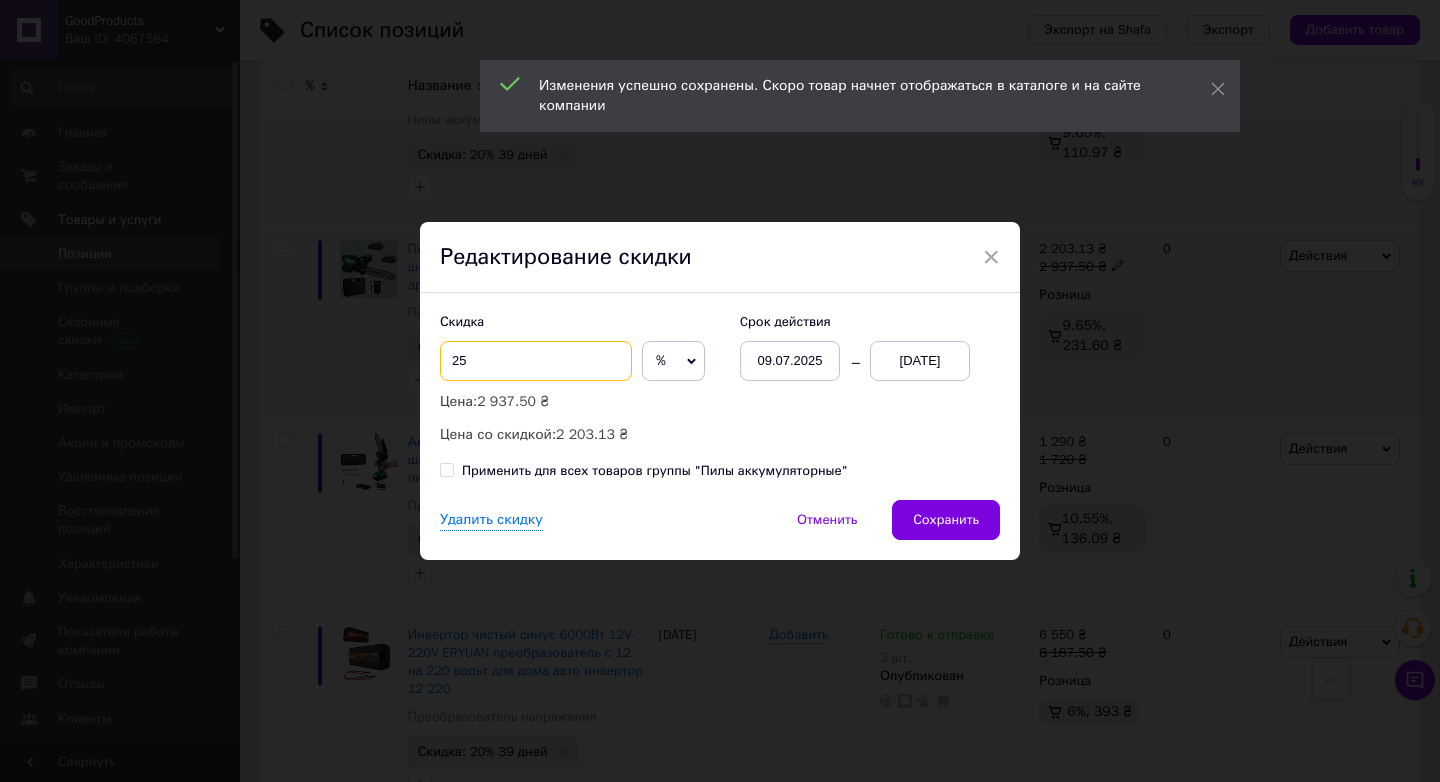 click on "25" at bounding box center (536, 361) 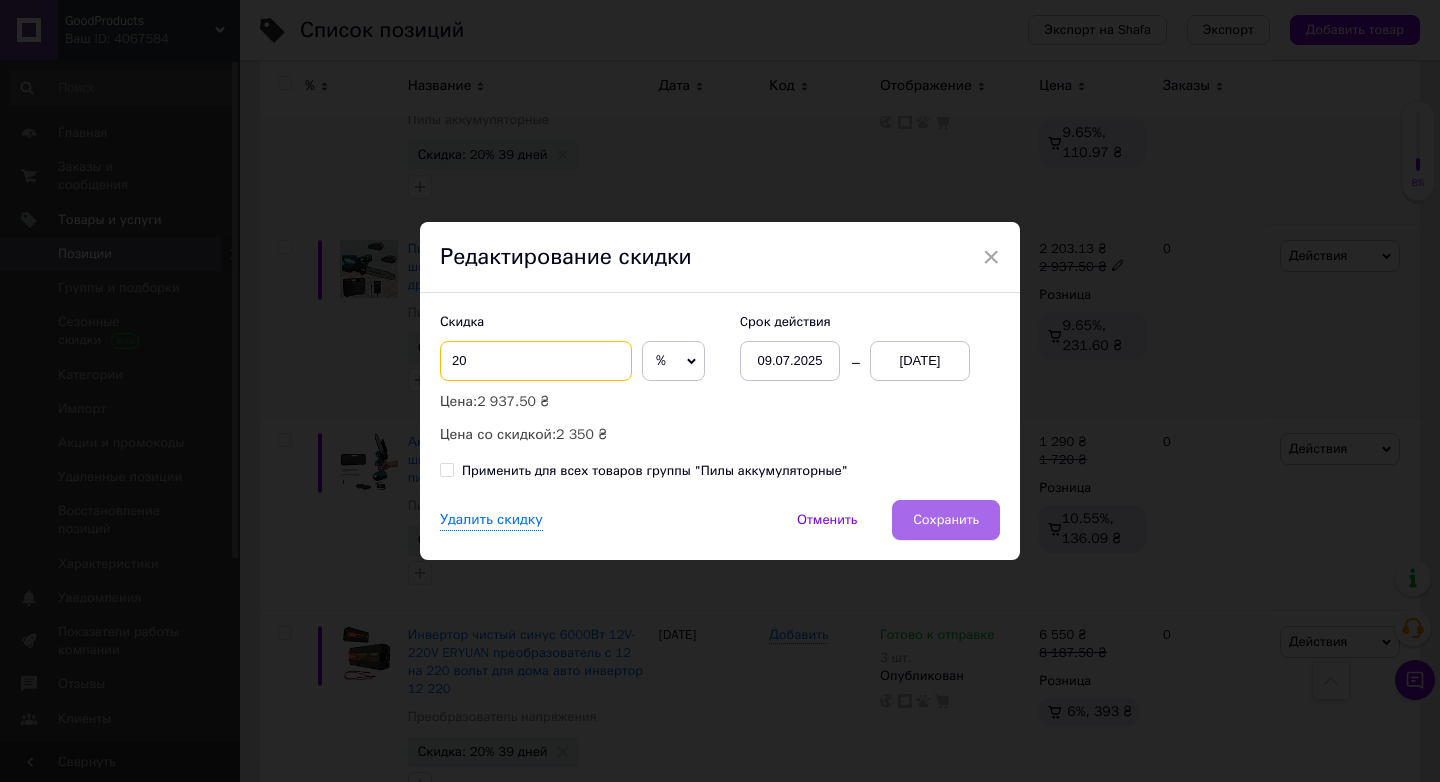 type on "20" 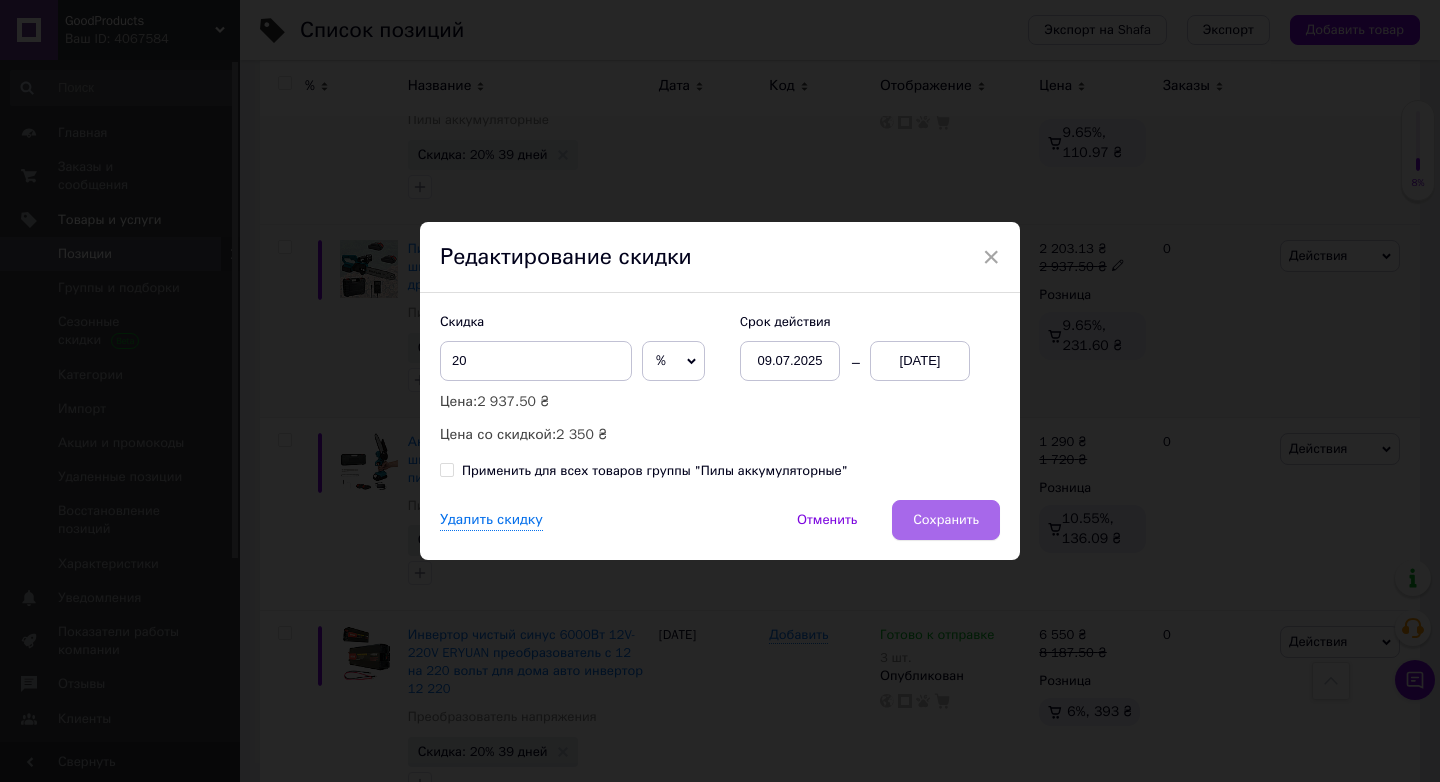 click on "Сохранить" at bounding box center (946, 520) 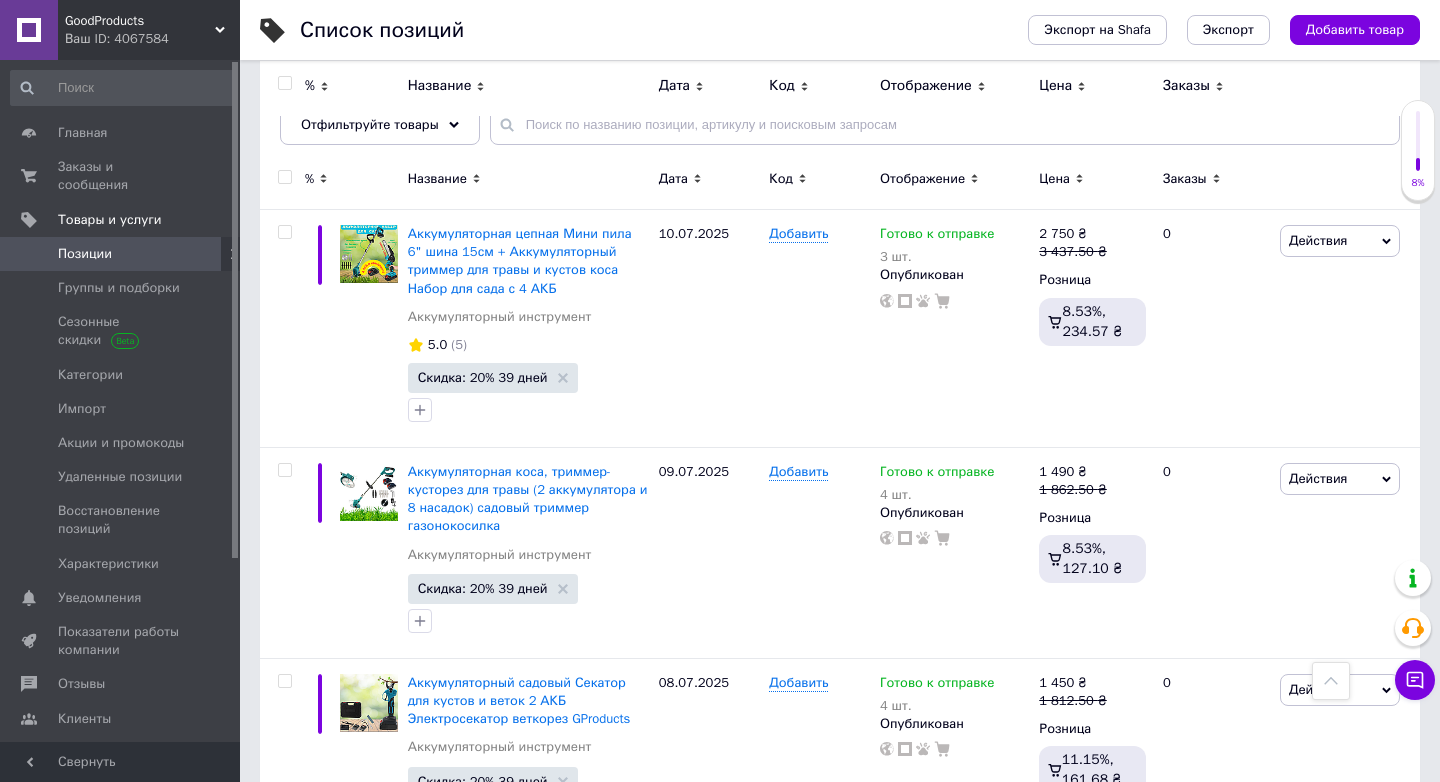 scroll, scrollTop: 0, scrollLeft: 0, axis: both 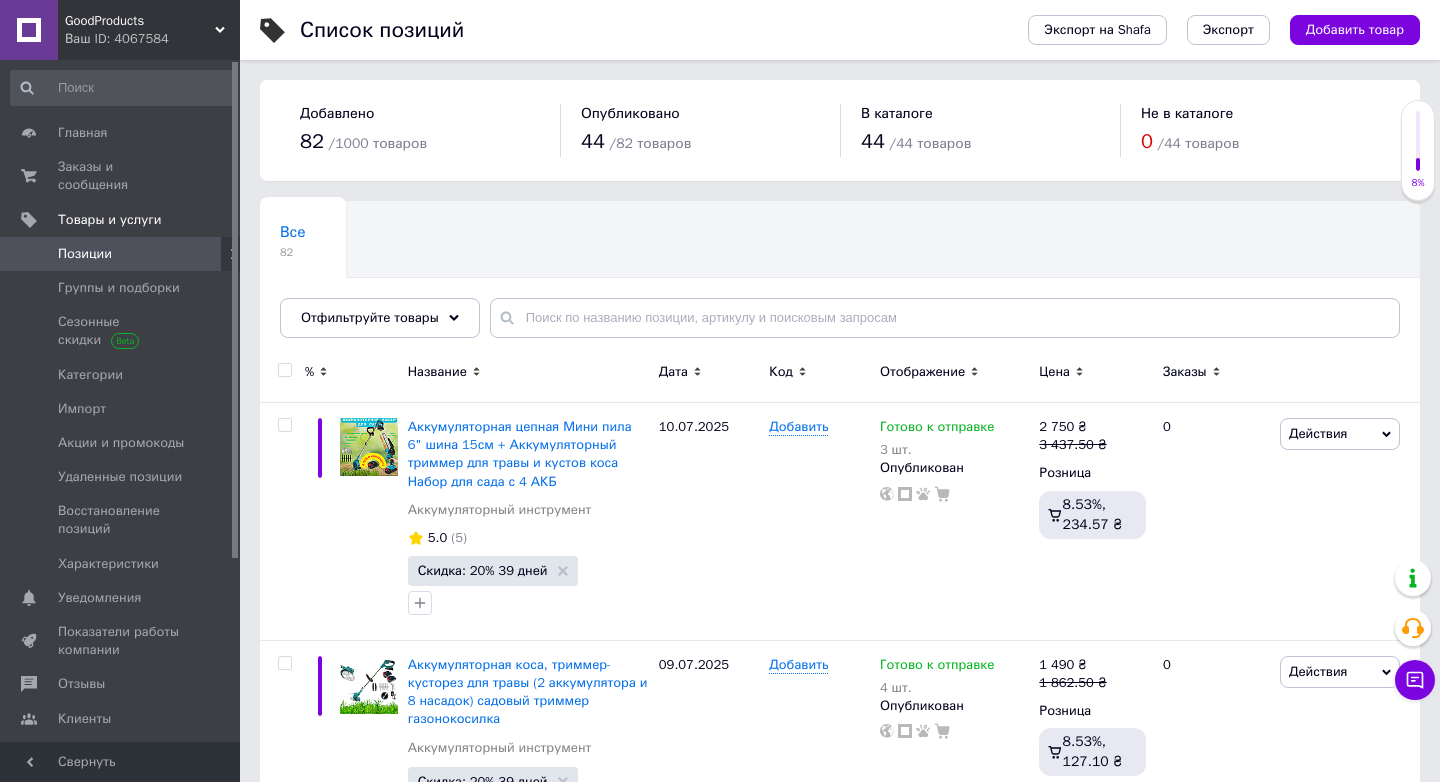 click on "Позиции" at bounding box center (85, 254) 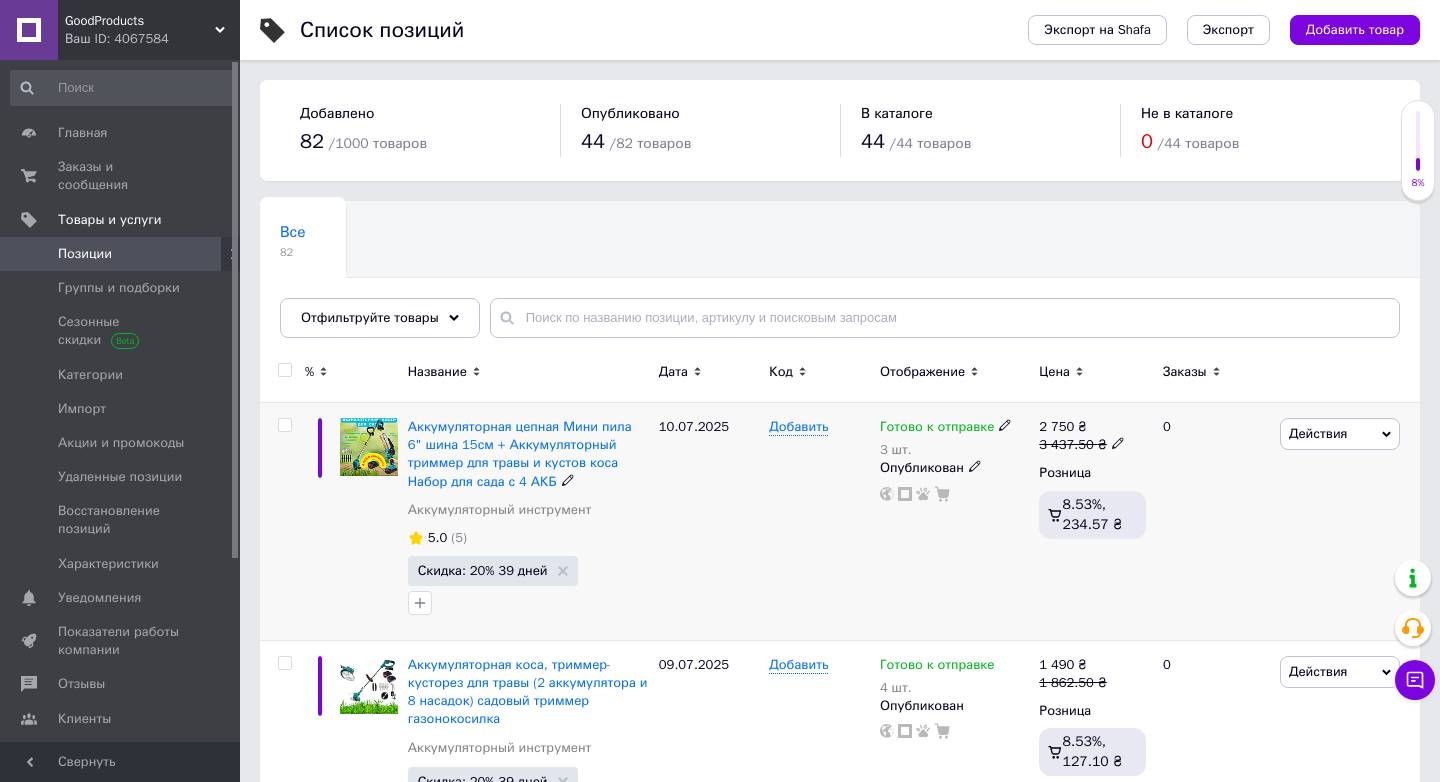 click 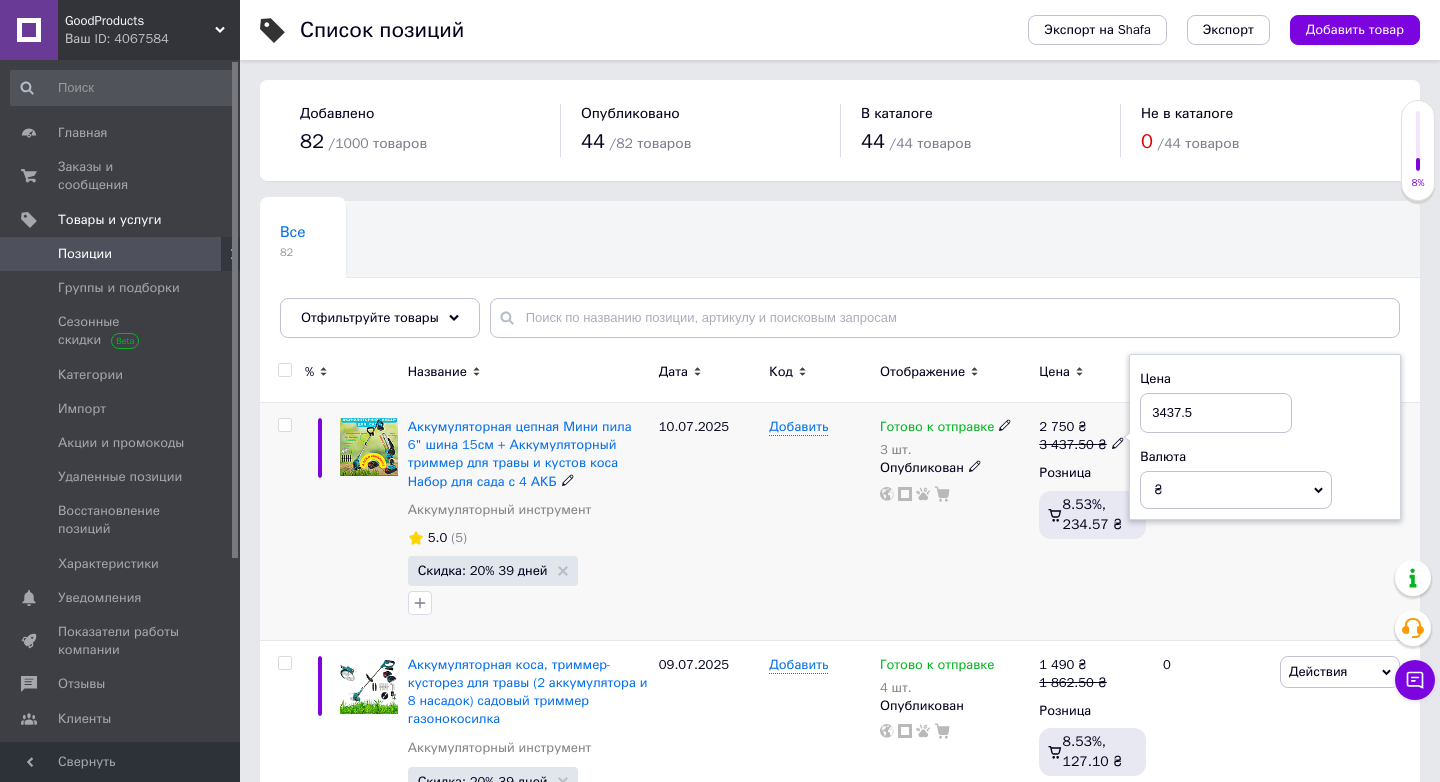 drag, startPoint x: 1160, startPoint y: 408, endPoint x: 1230, endPoint y: 408, distance: 70 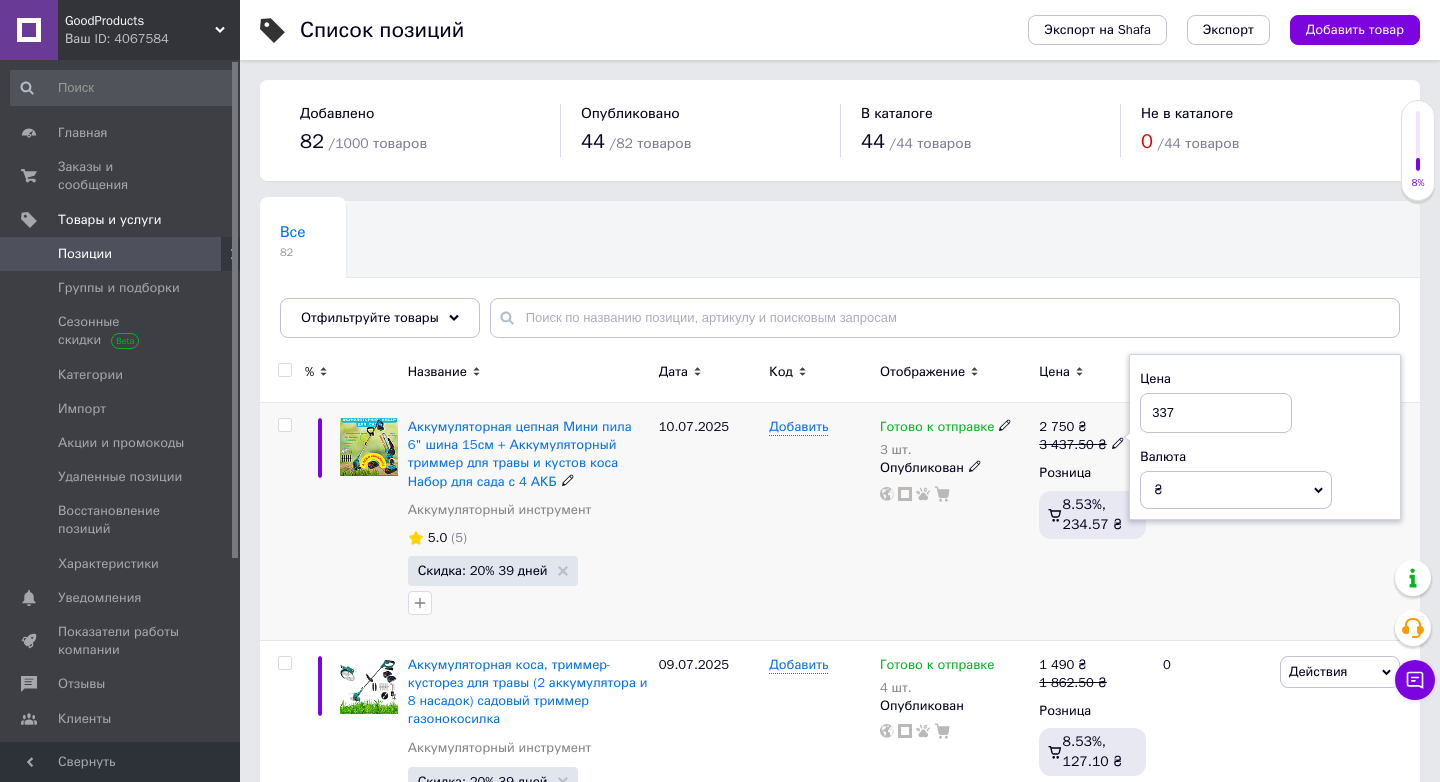 type on "3375" 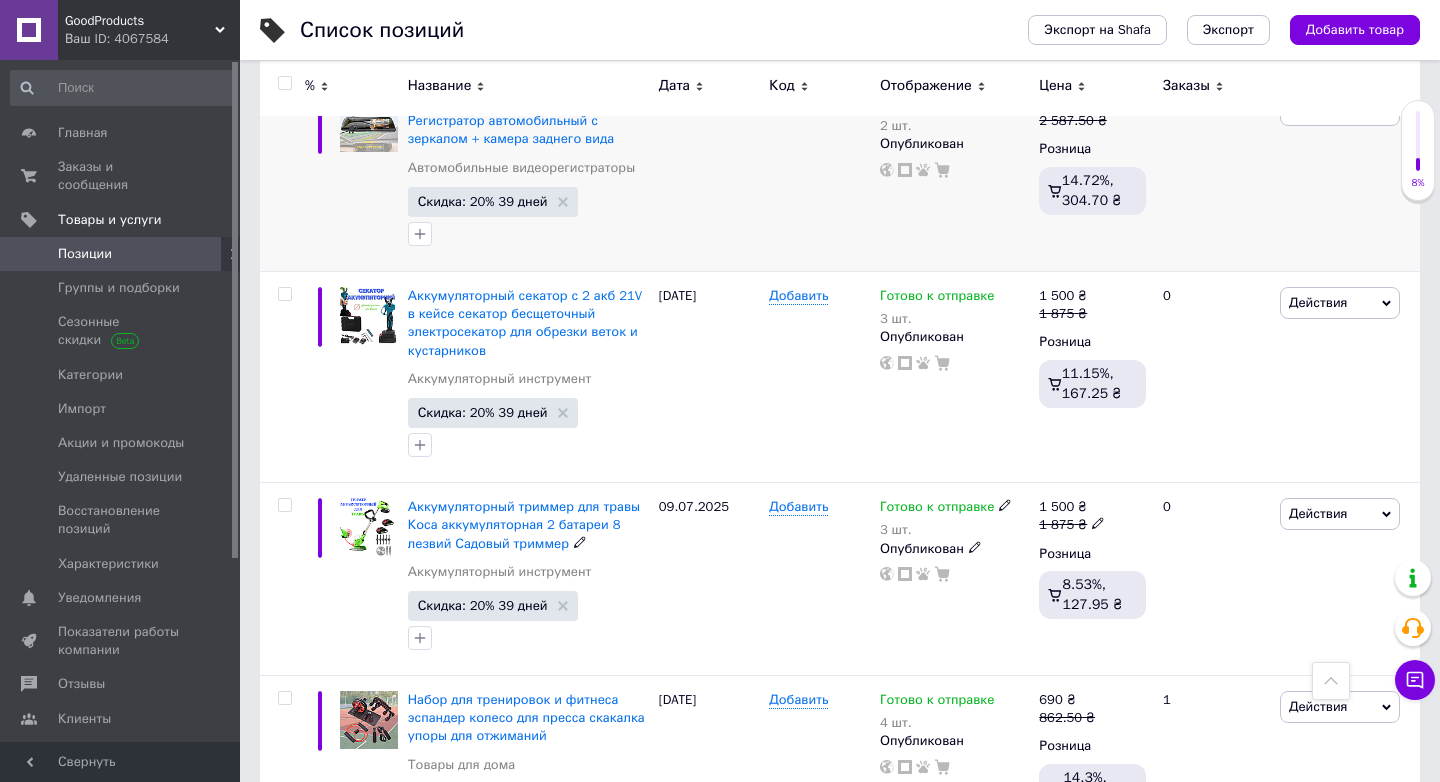 scroll, scrollTop: 3180, scrollLeft: 0, axis: vertical 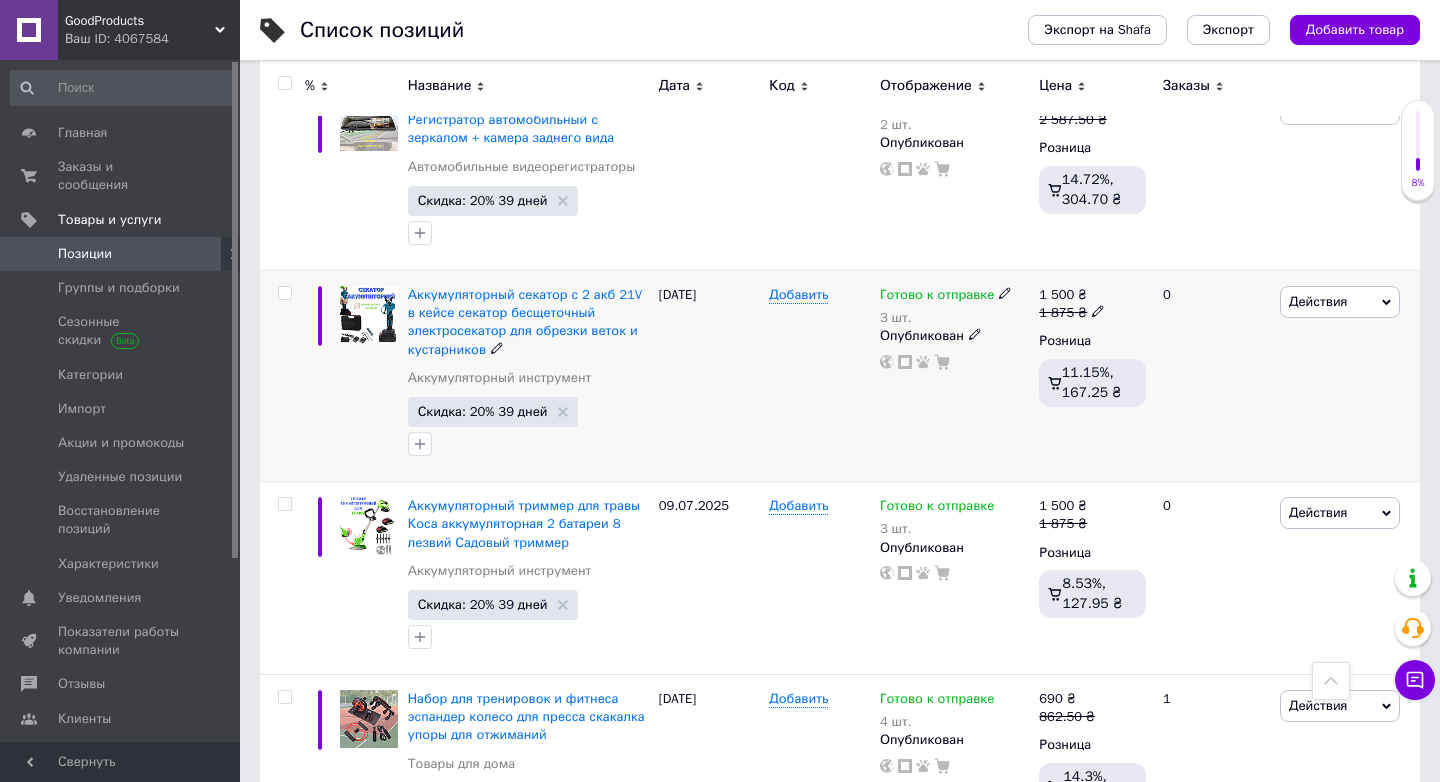 click 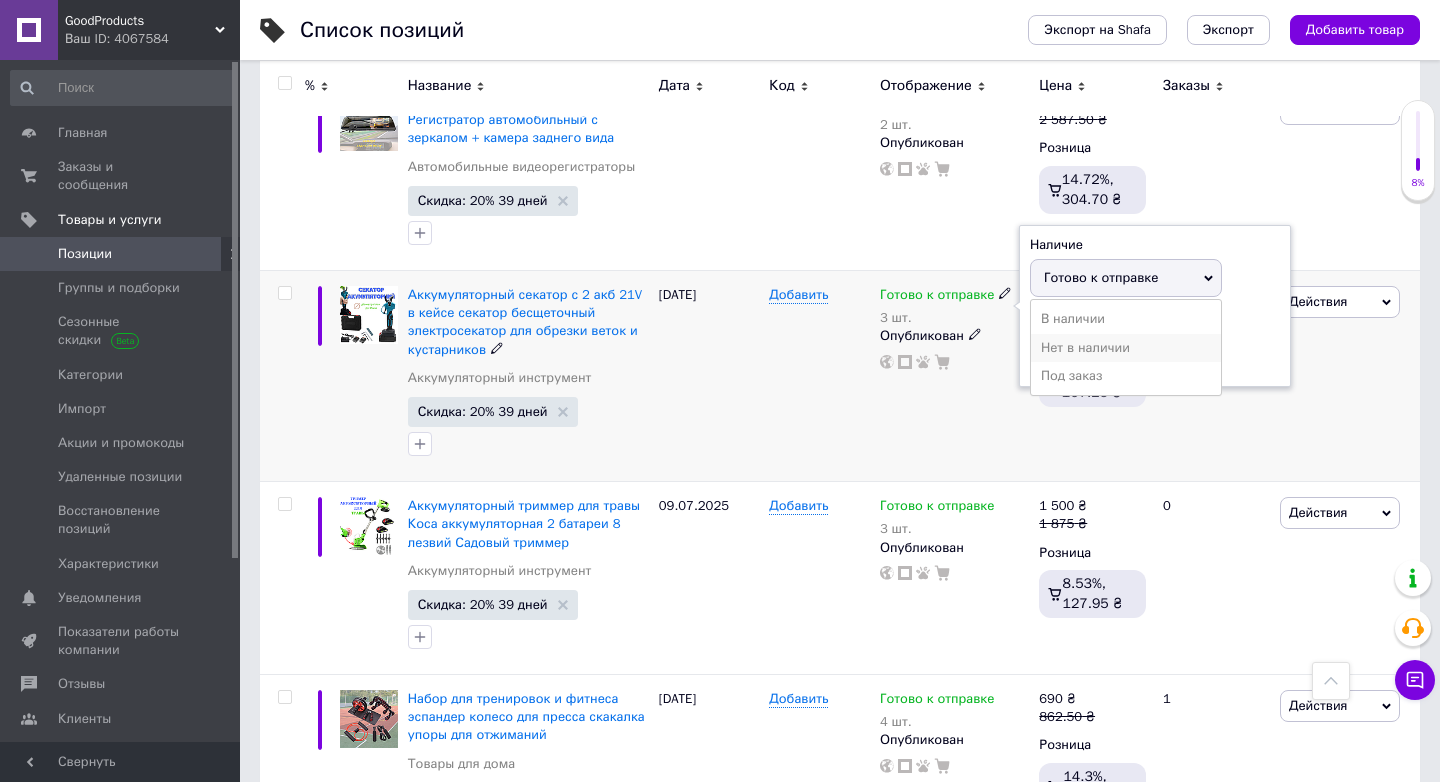 click on "Нет в наличии" at bounding box center [1126, 348] 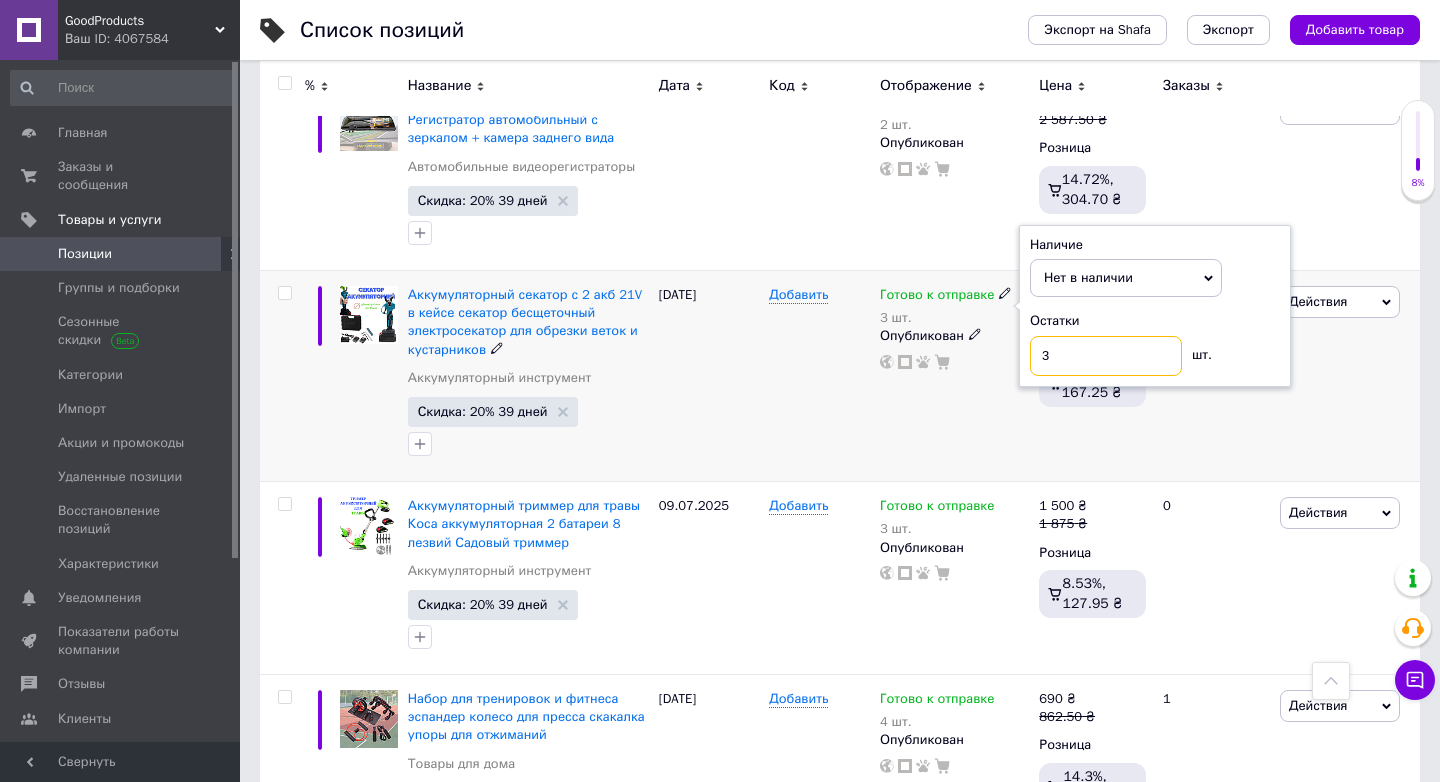 click on "3" at bounding box center (1106, 356) 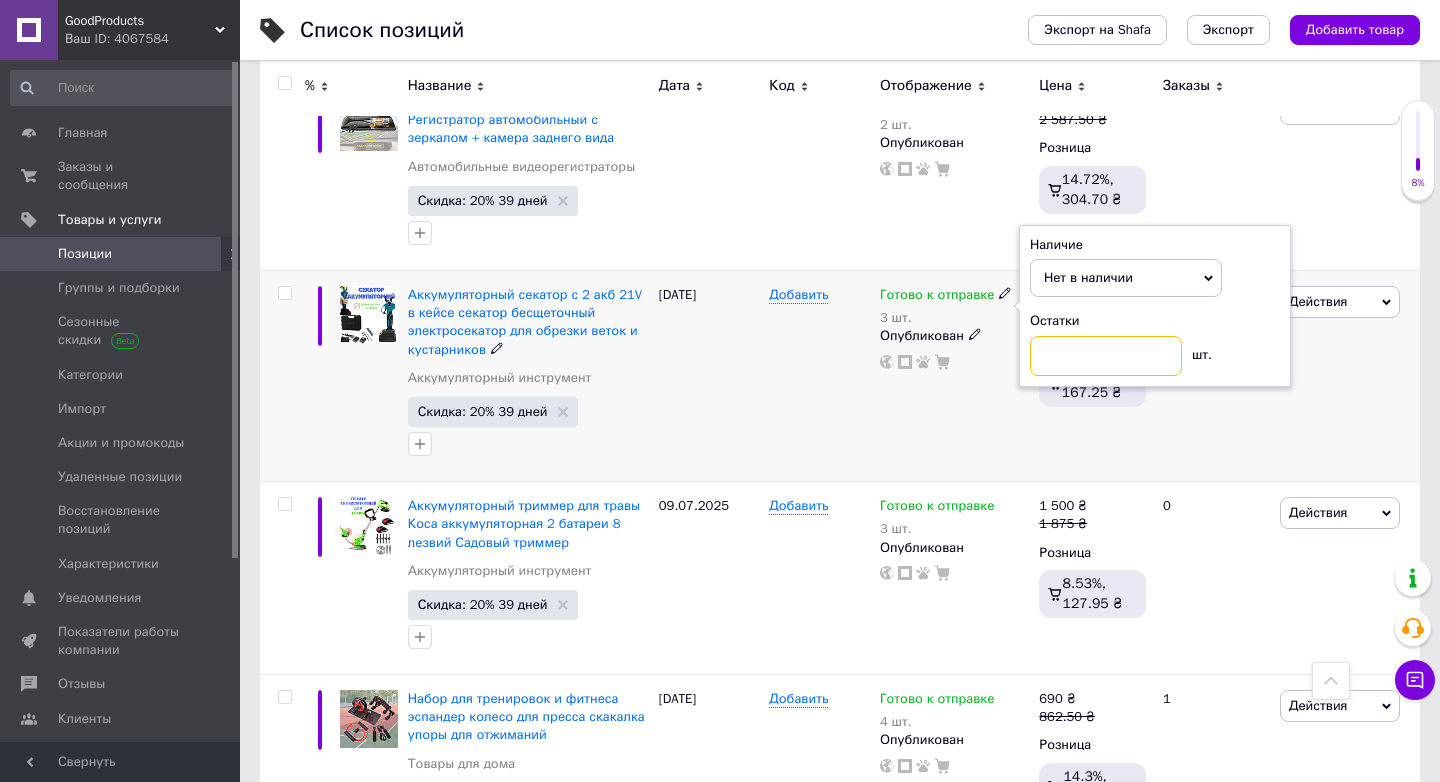 type on "0" 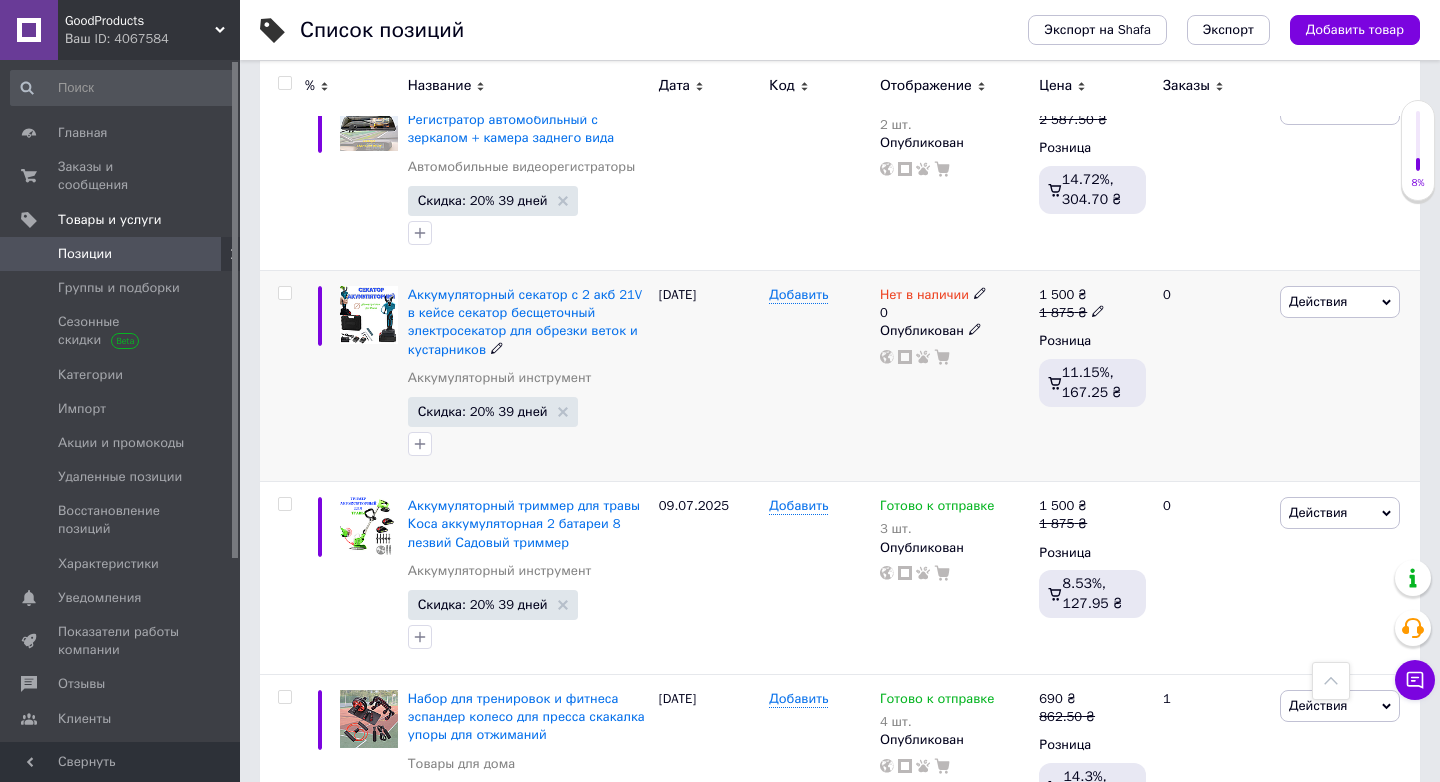click 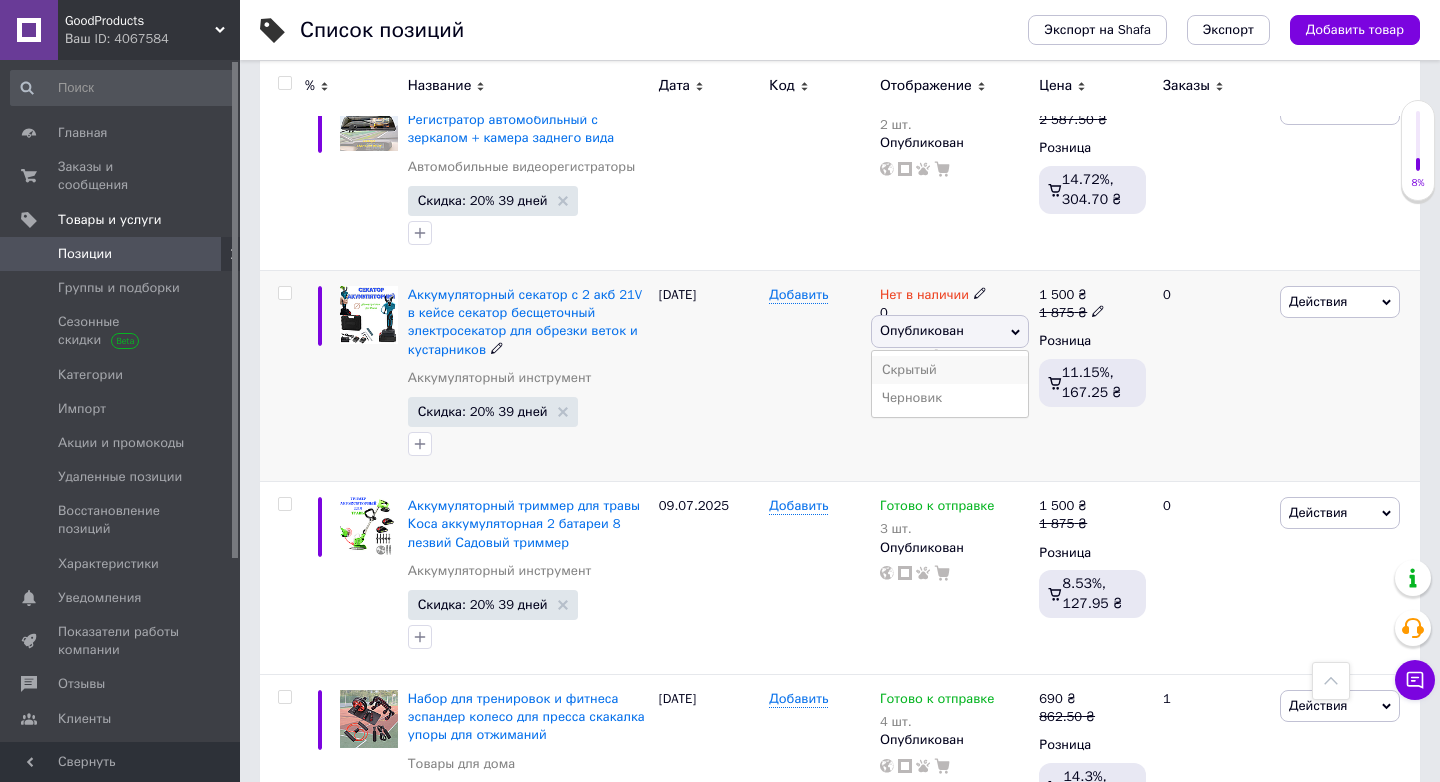 click on "Скрытый" at bounding box center [950, 370] 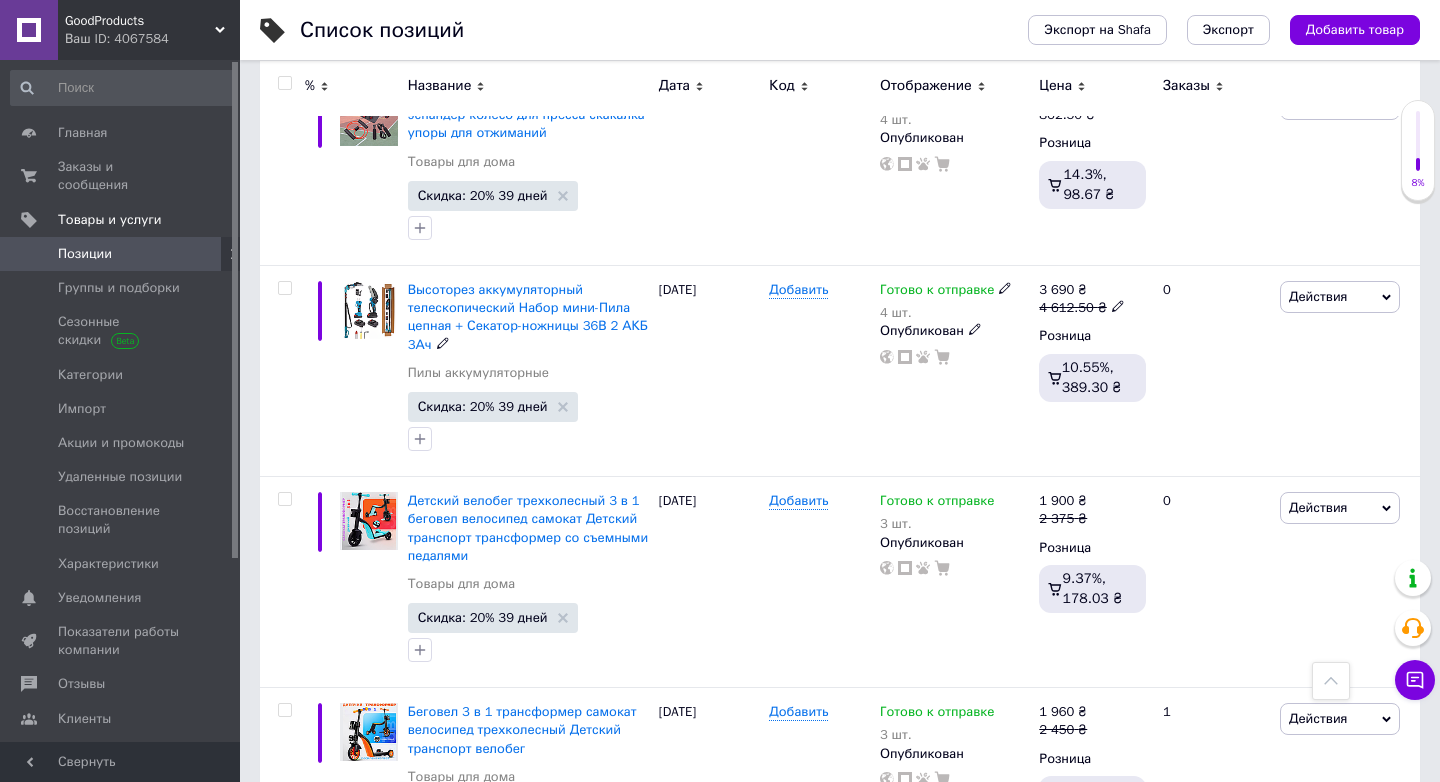 scroll, scrollTop: 3792, scrollLeft: 0, axis: vertical 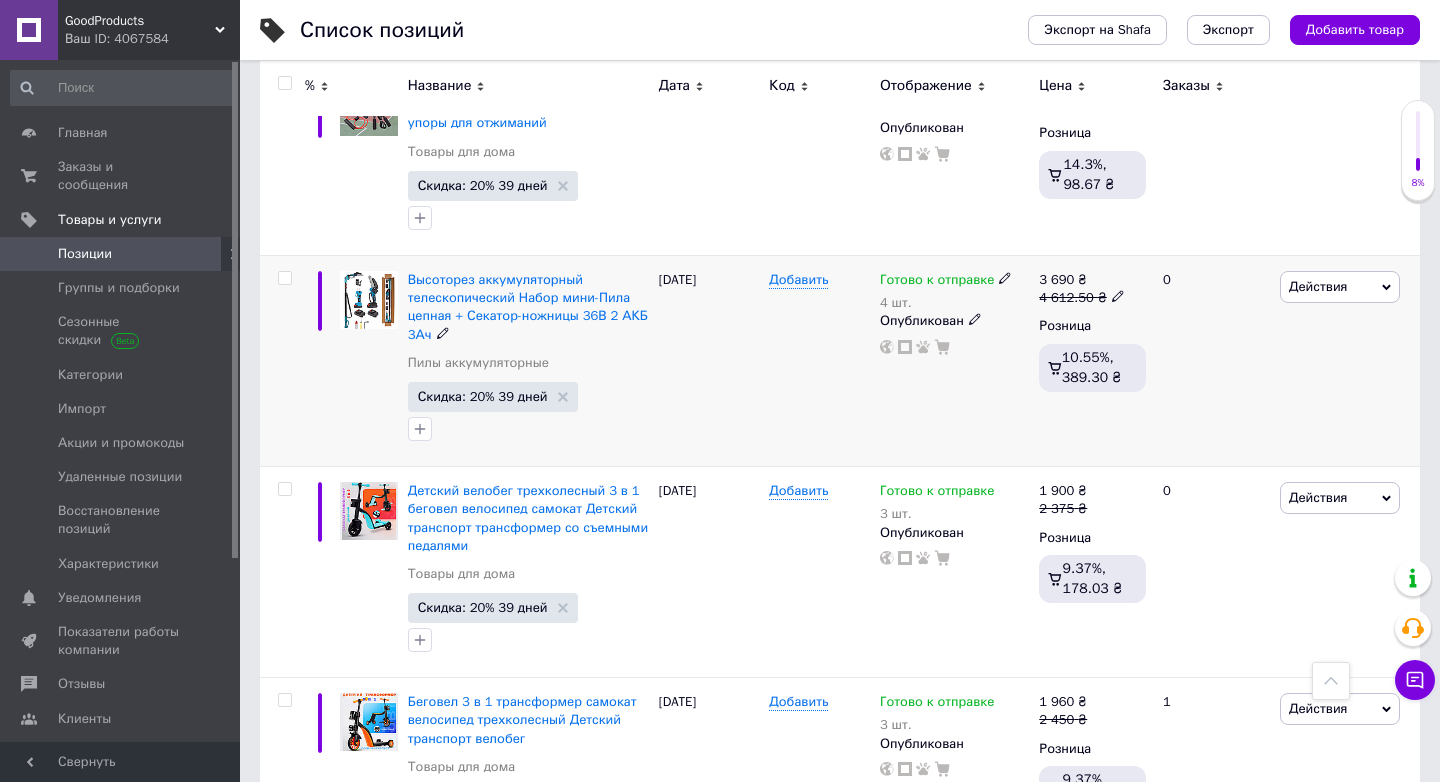 click 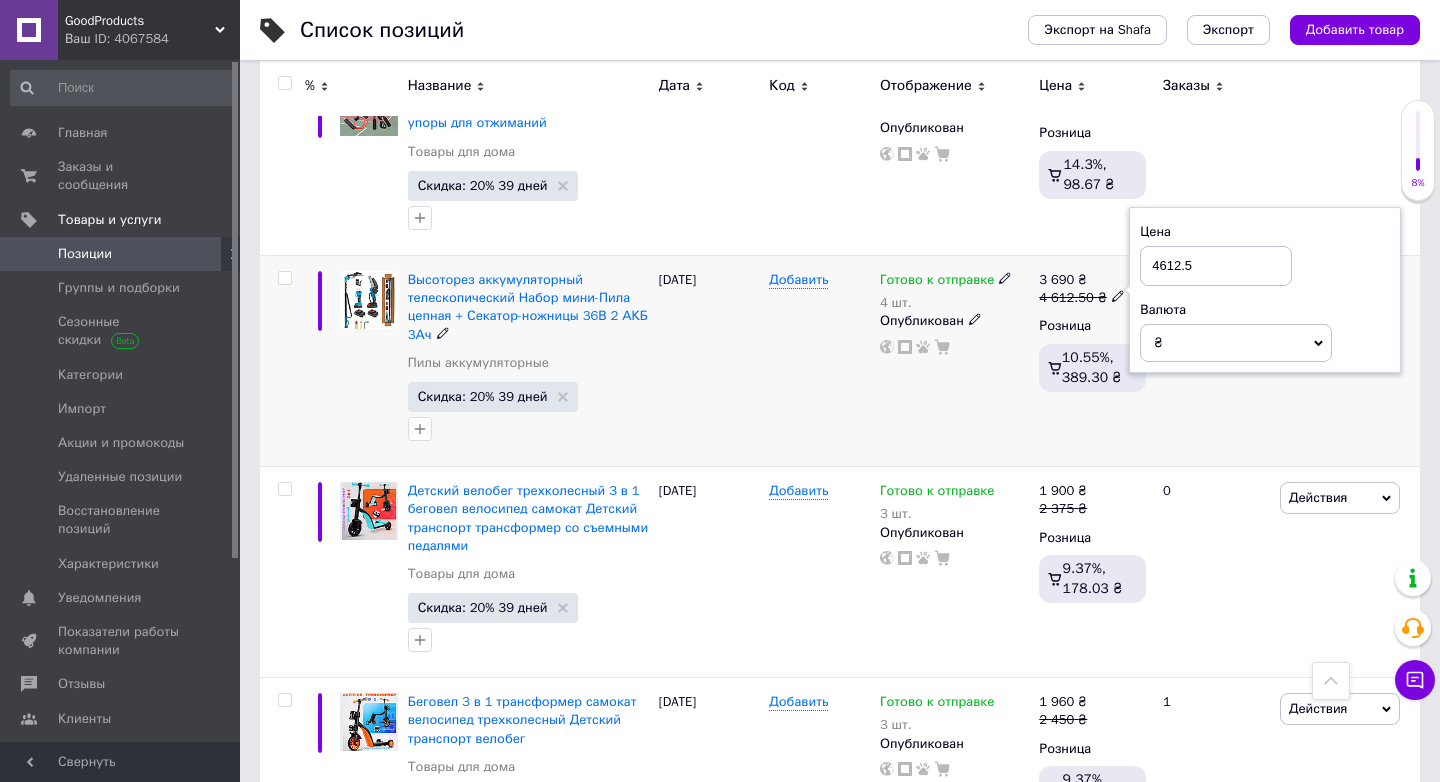 drag, startPoint x: 1158, startPoint y: 263, endPoint x: 1238, endPoint y: 269, distance: 80.224686 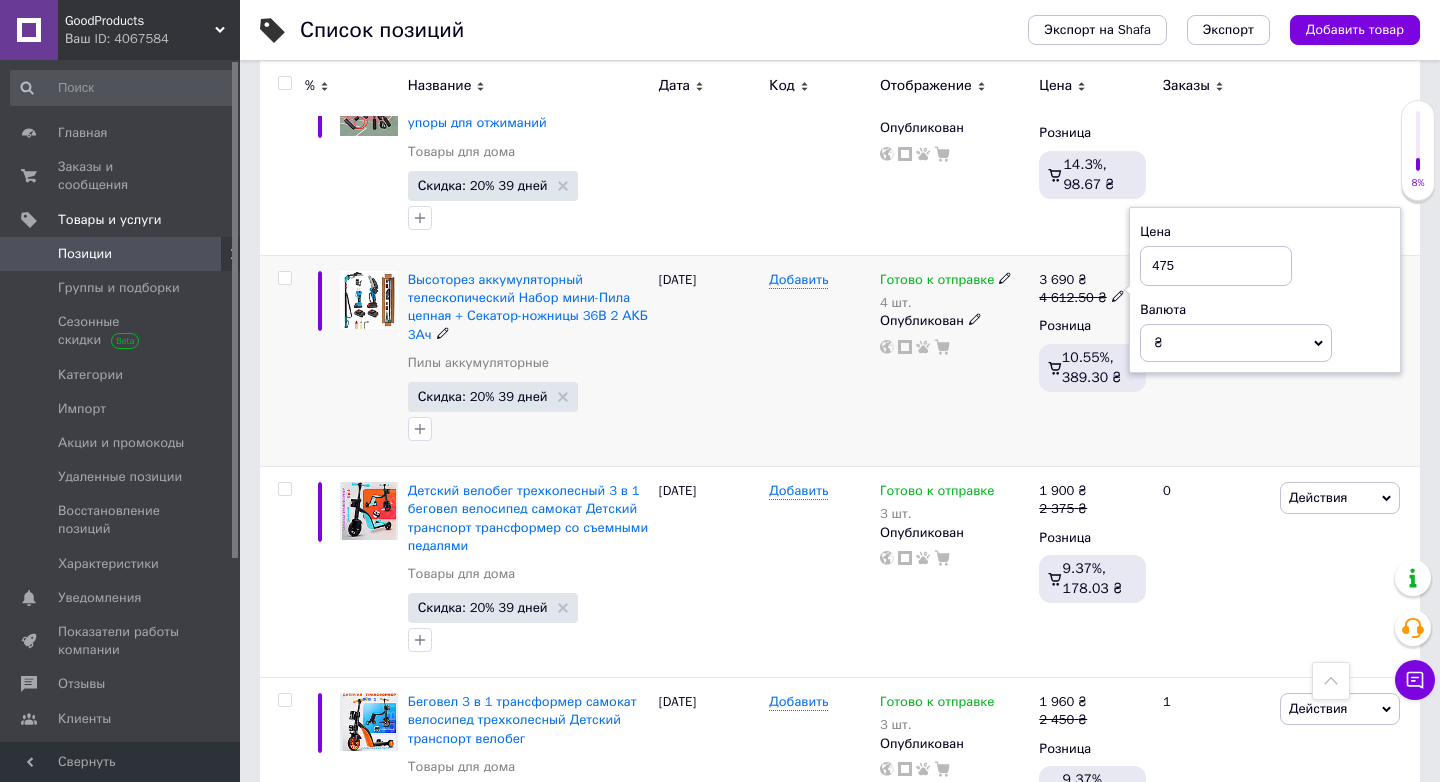 type on "4750" 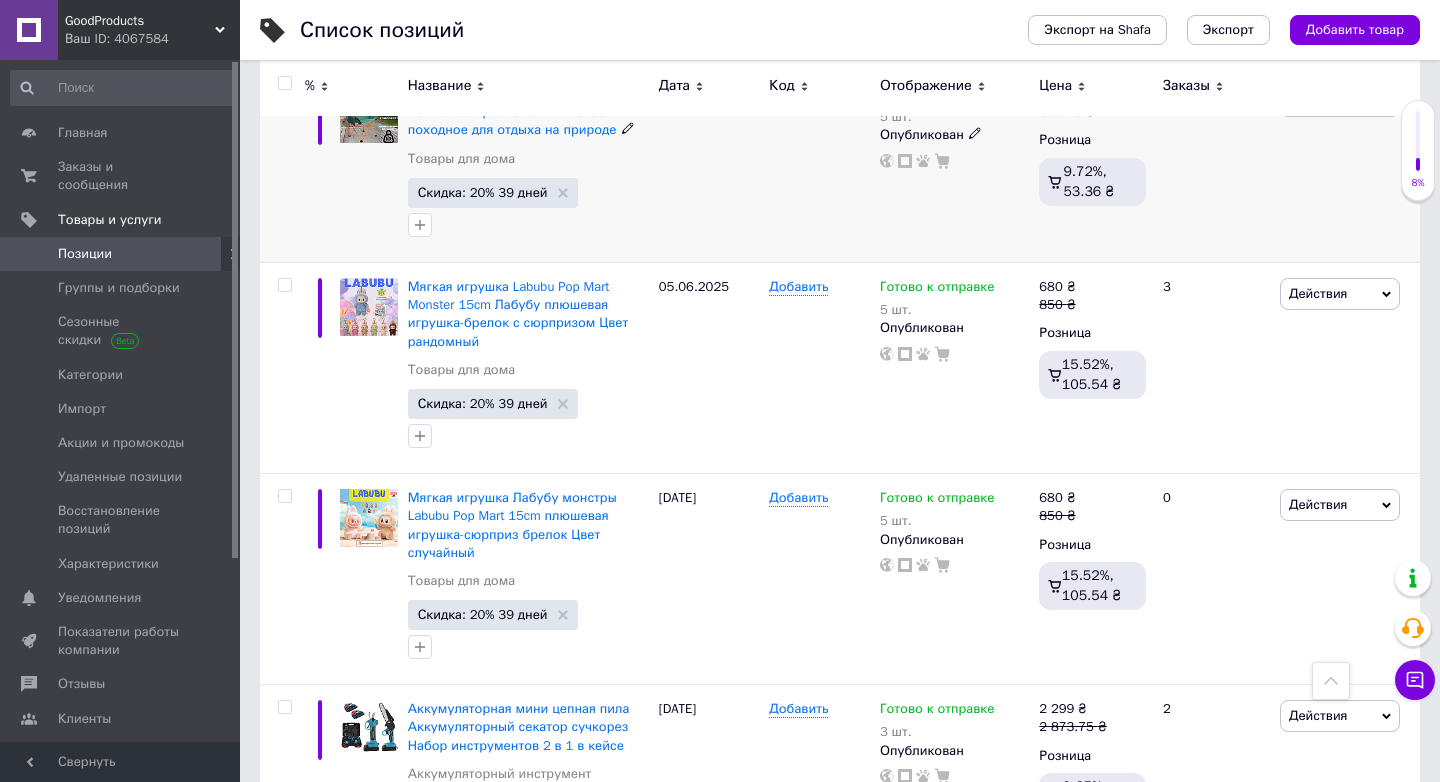 scroll, scrollTop: 6058, scrollLeft: 0, axis: vertical 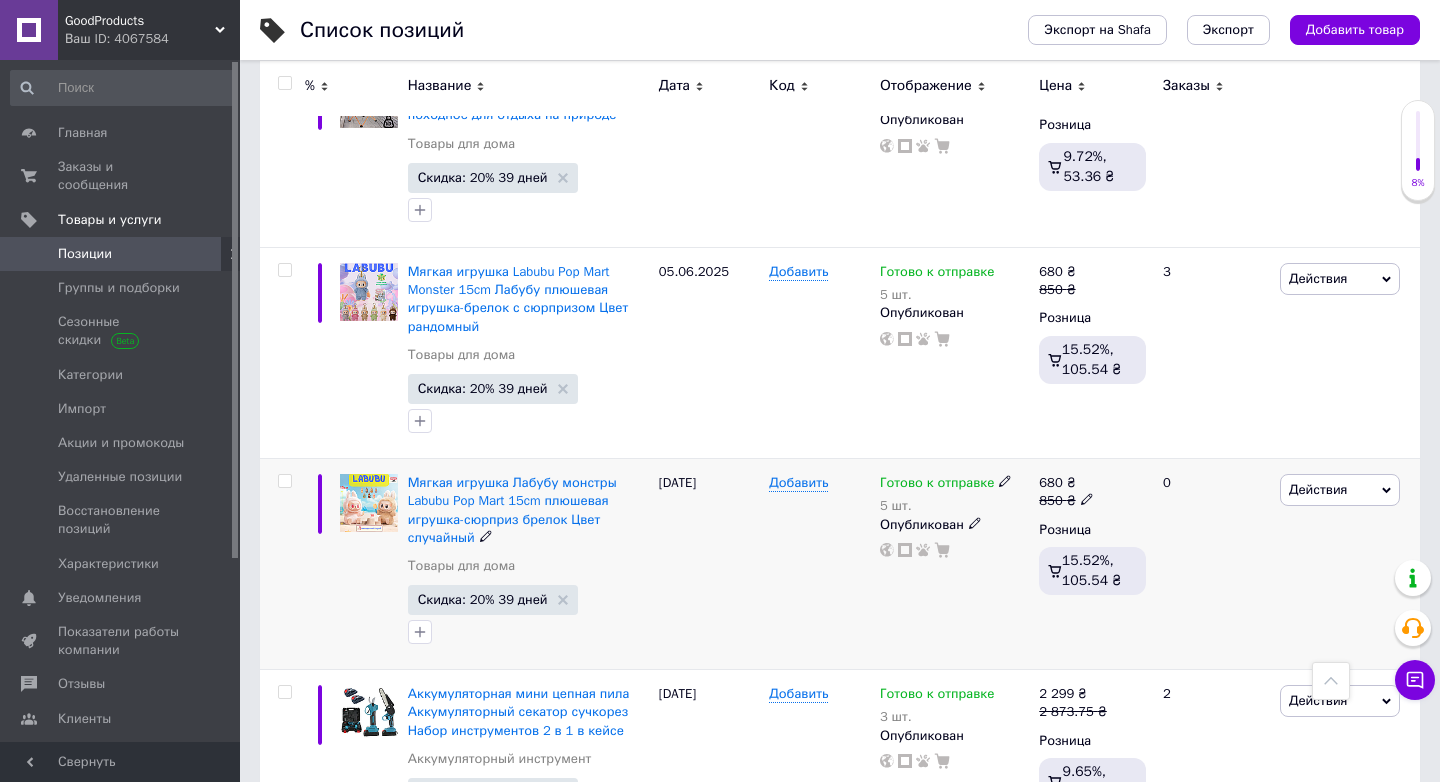 click 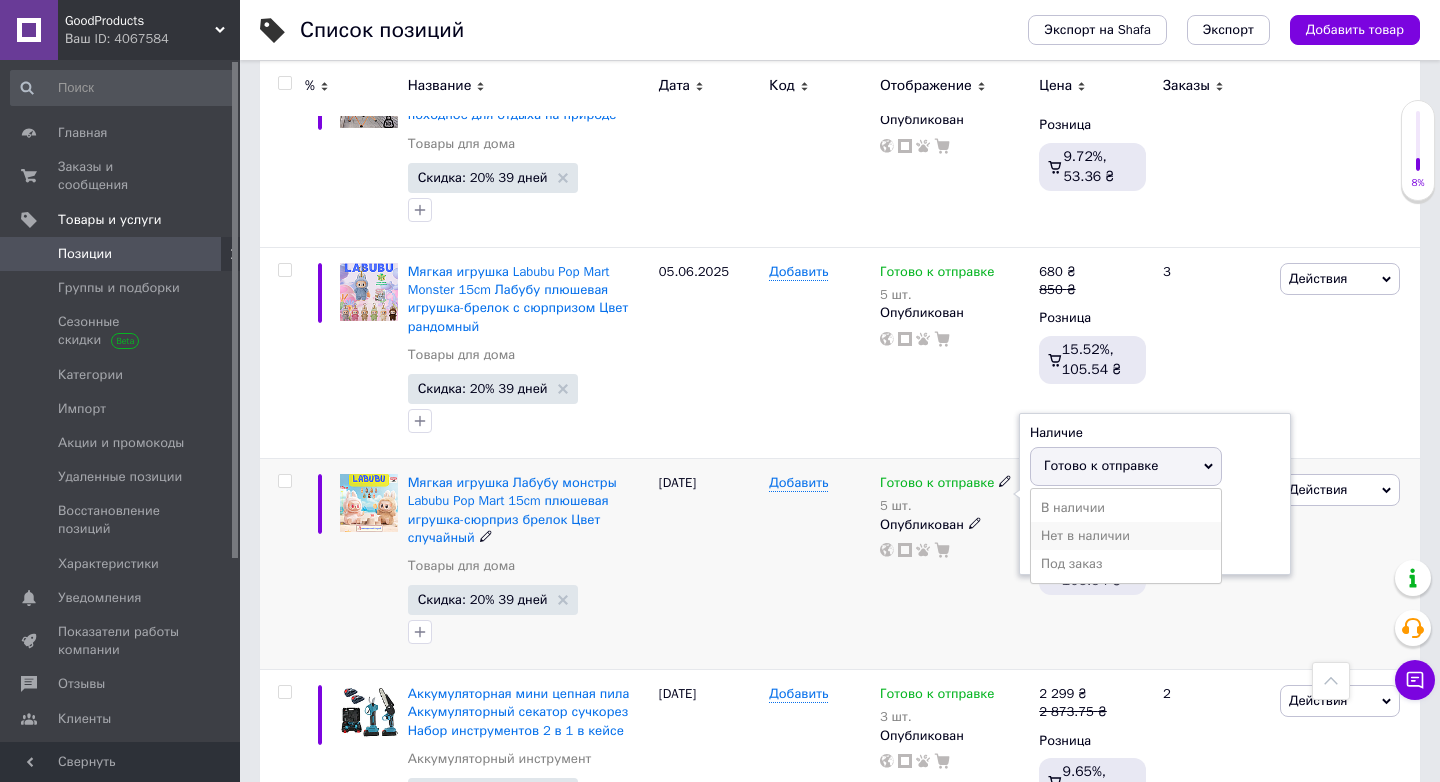 click on "Нет в наличии" at bounding box center (1126, 536) 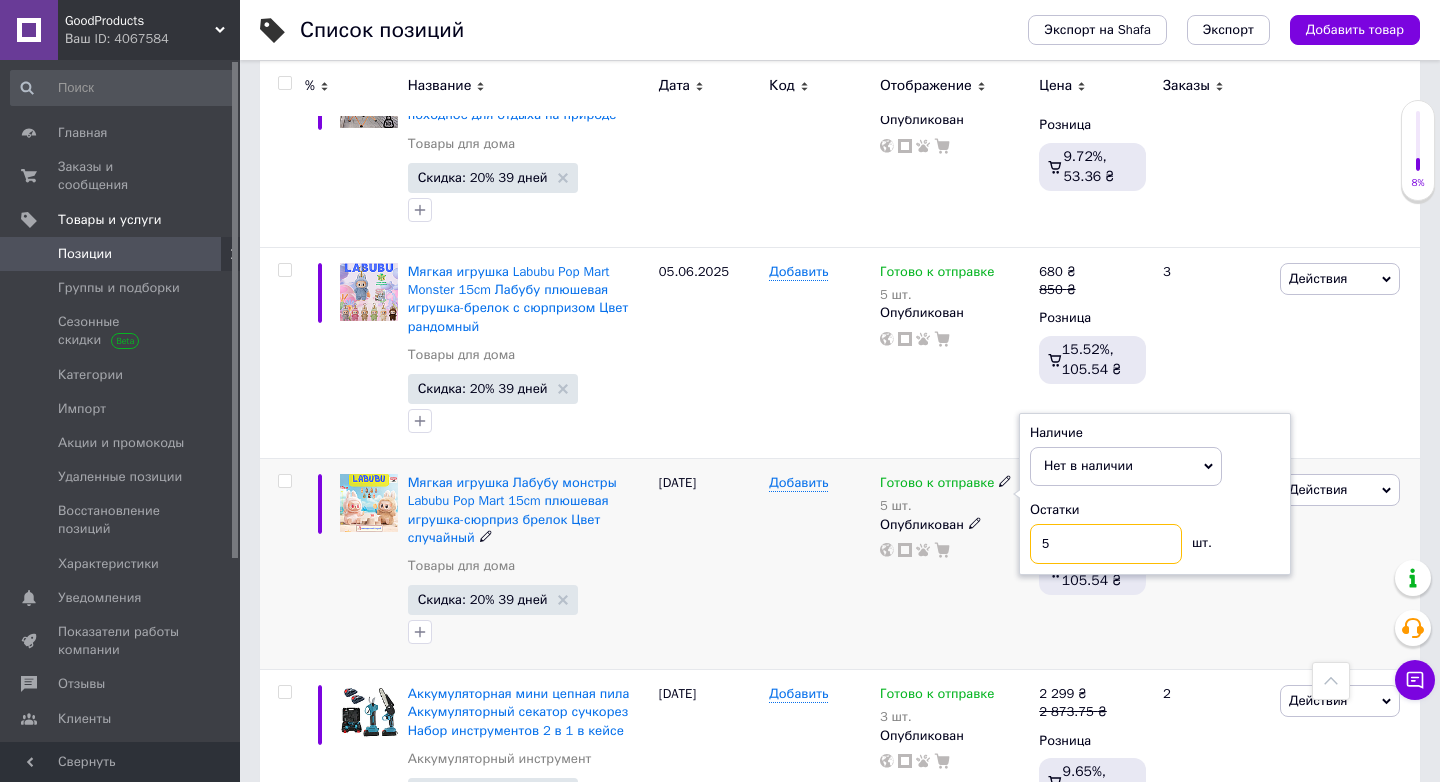 click on "5" at bounding box center [1106, 544] 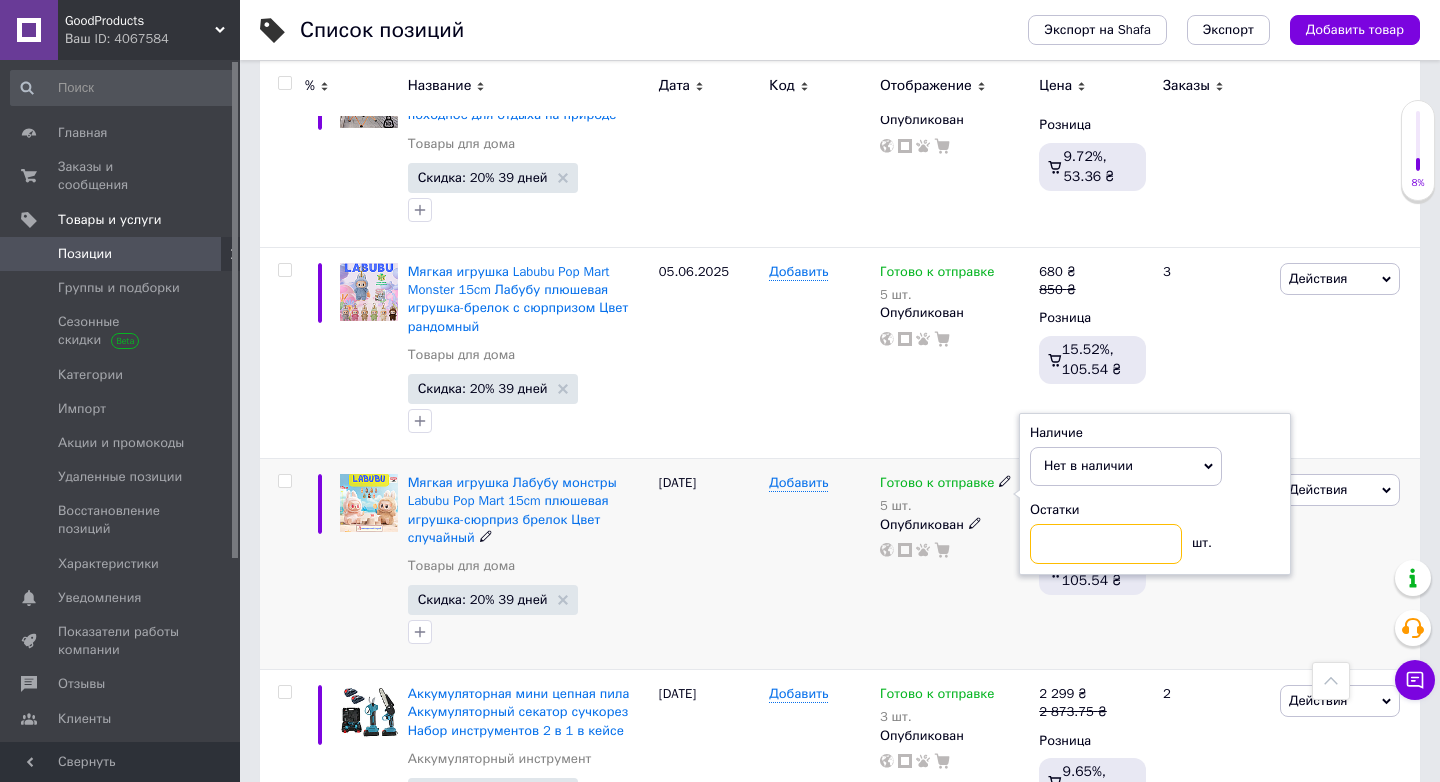 type on "0" 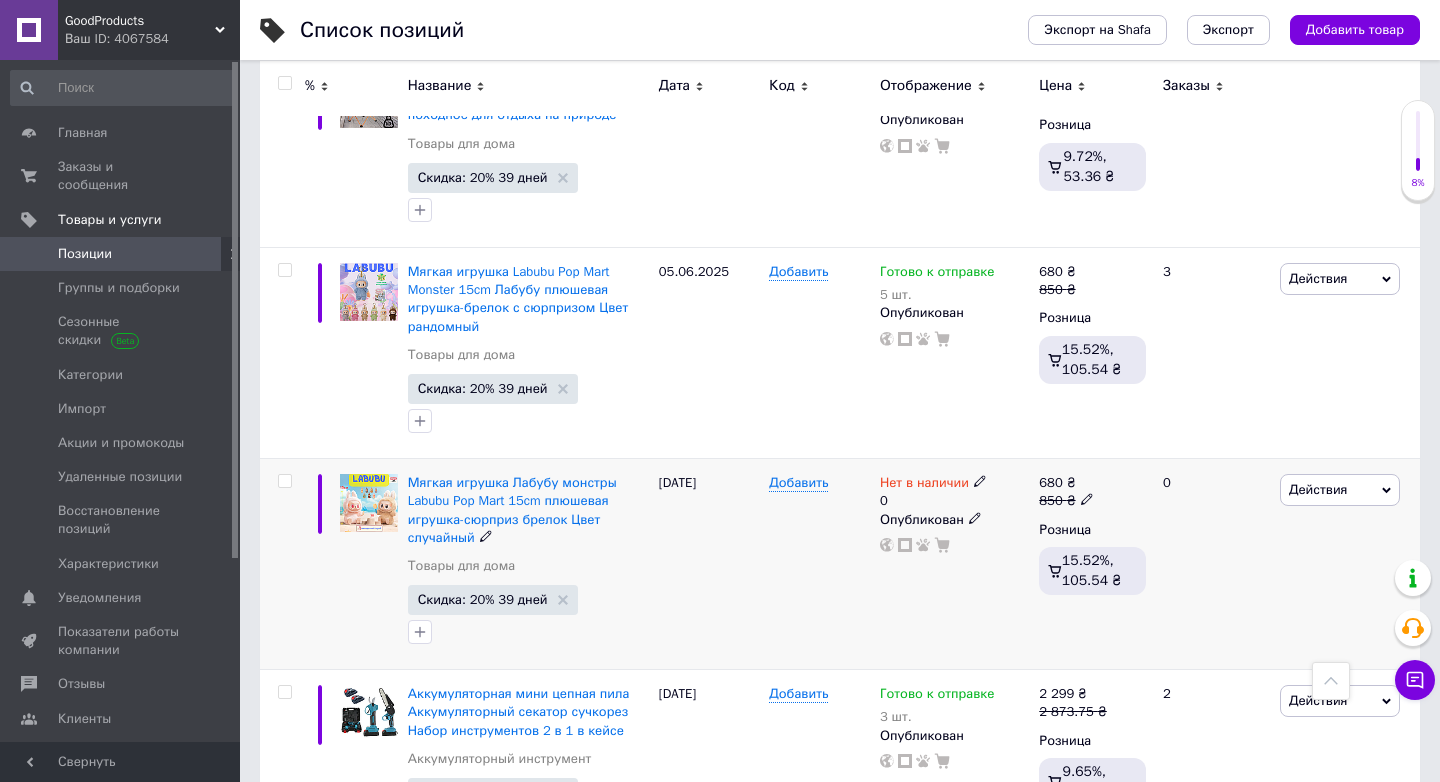 click 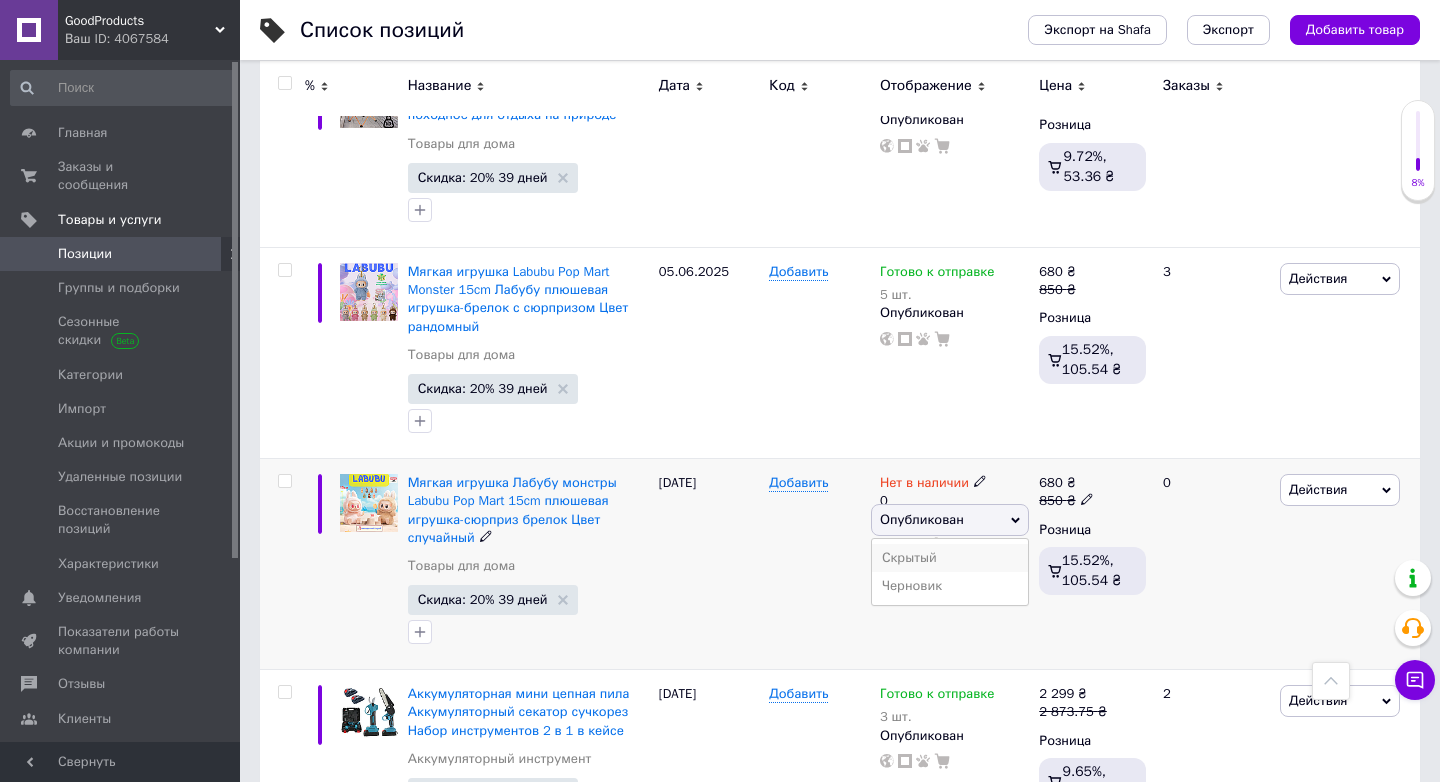 click on "Скрытый" at bounding box center (950, 558) 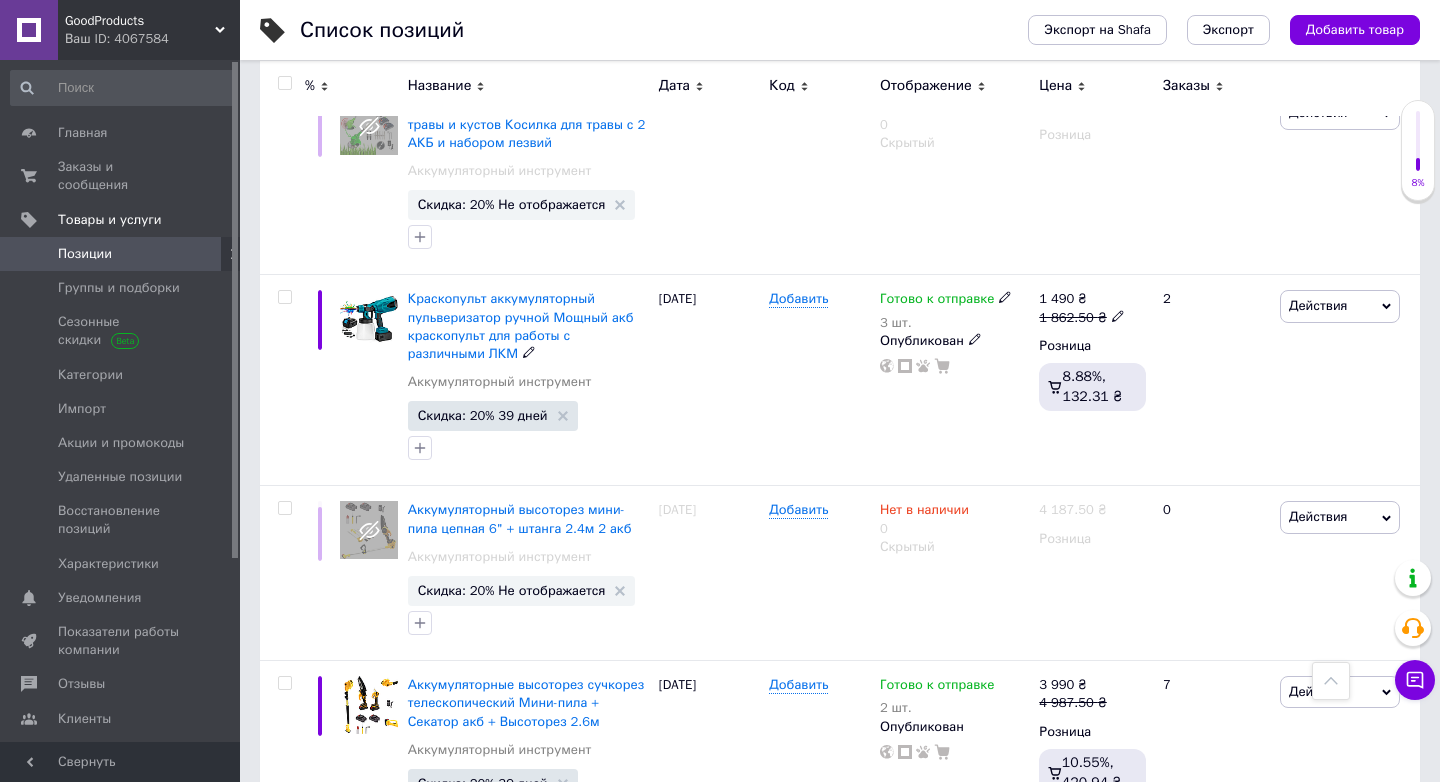 scroll, scrollTop: 11511, scrollLeft: 0, axis: vertical 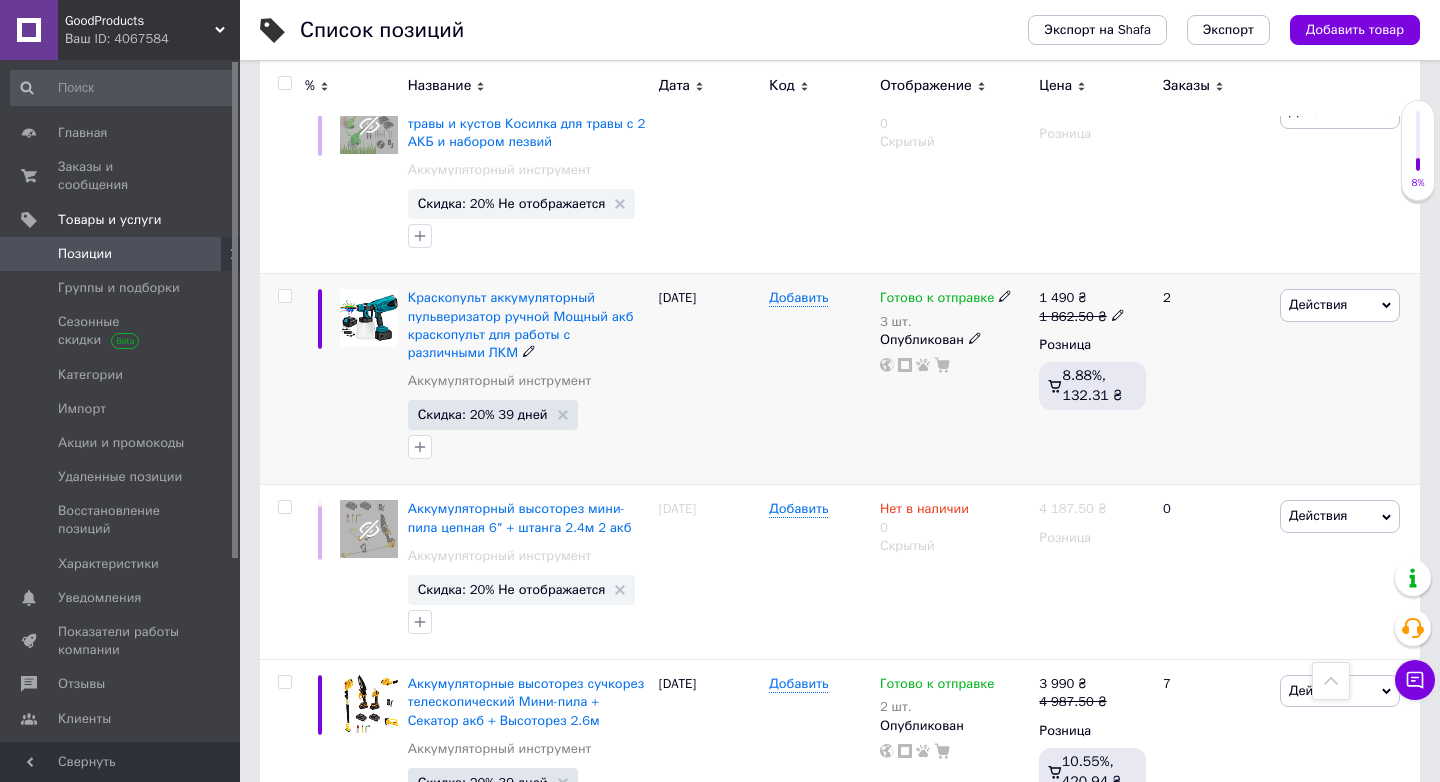 click 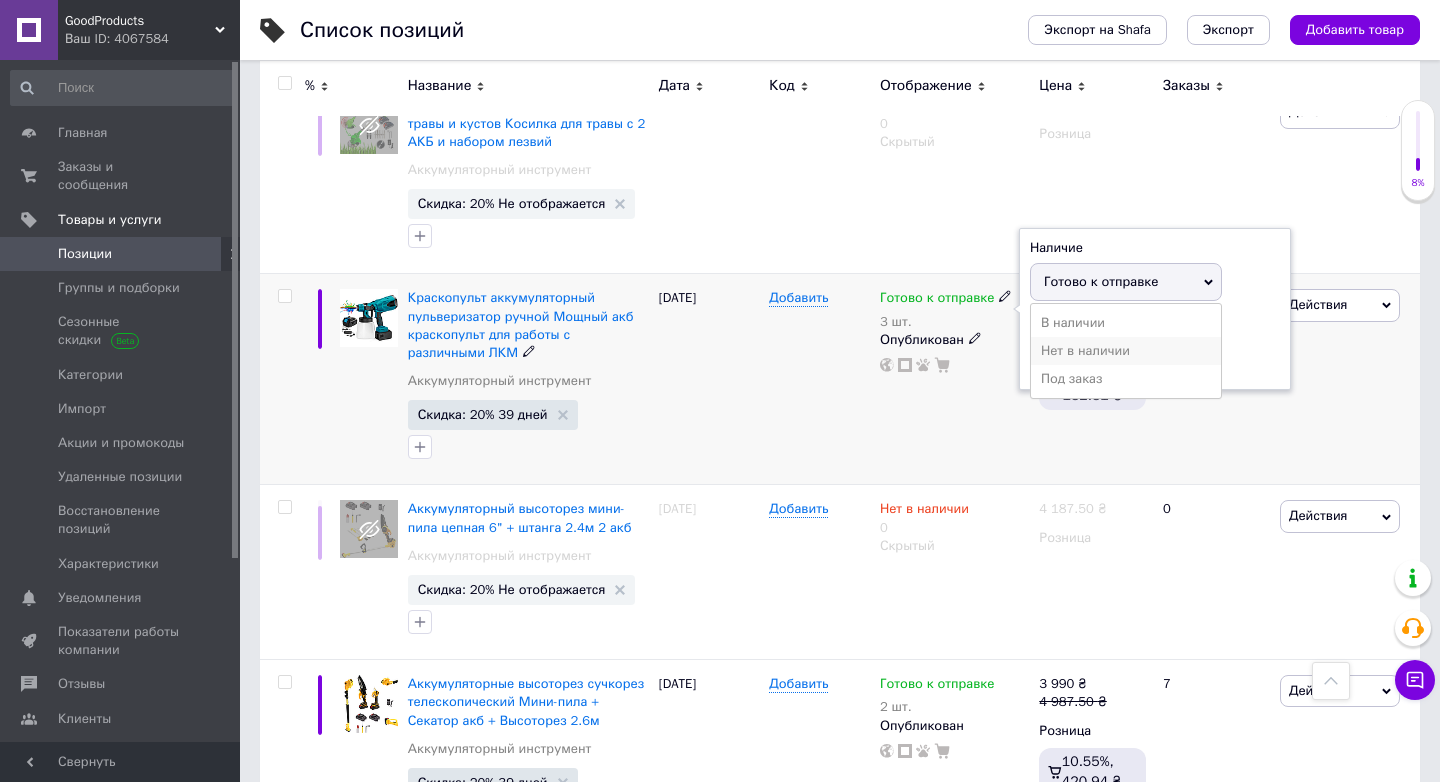 click on "Нет в наличии" at bounding box center [1126, 351] 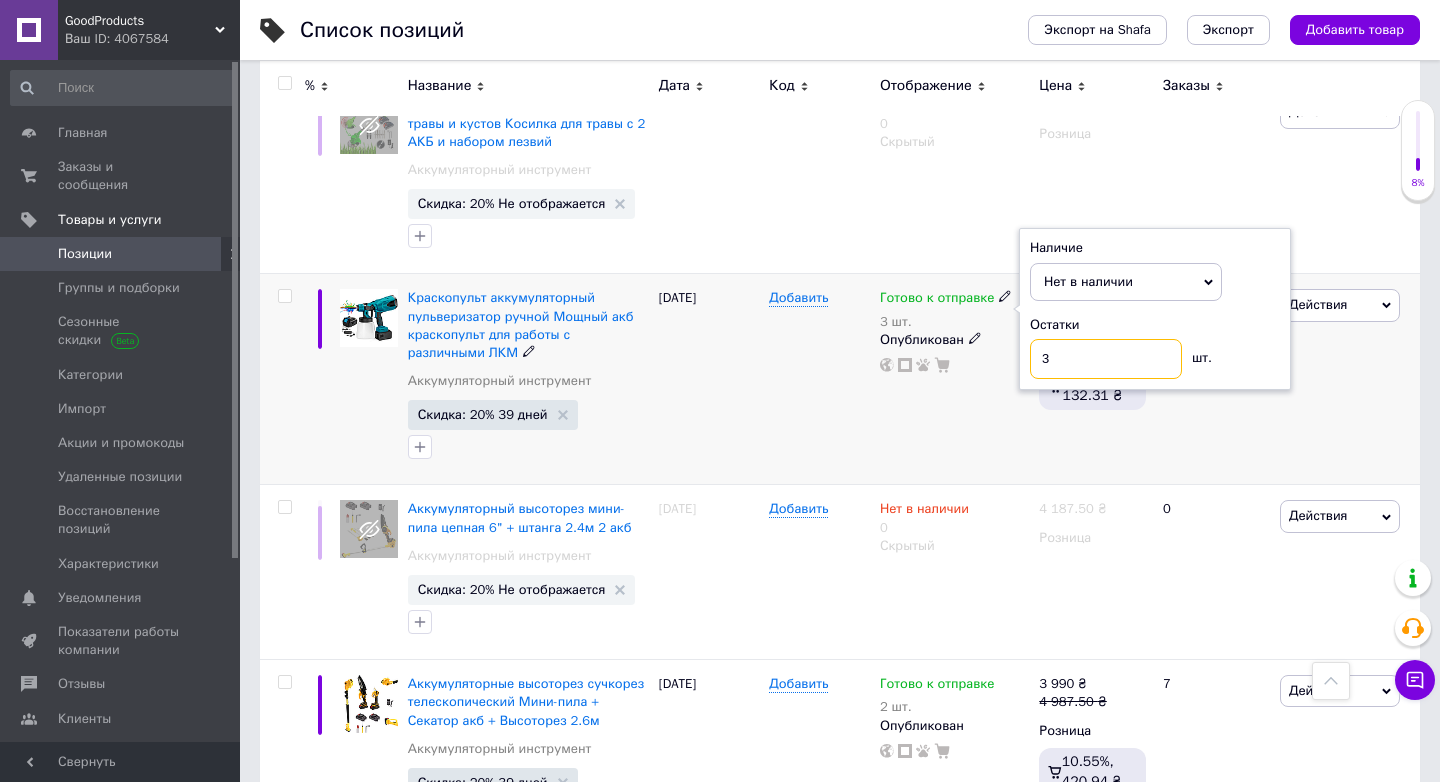 click on "3" at bounding box center [1106, 359] 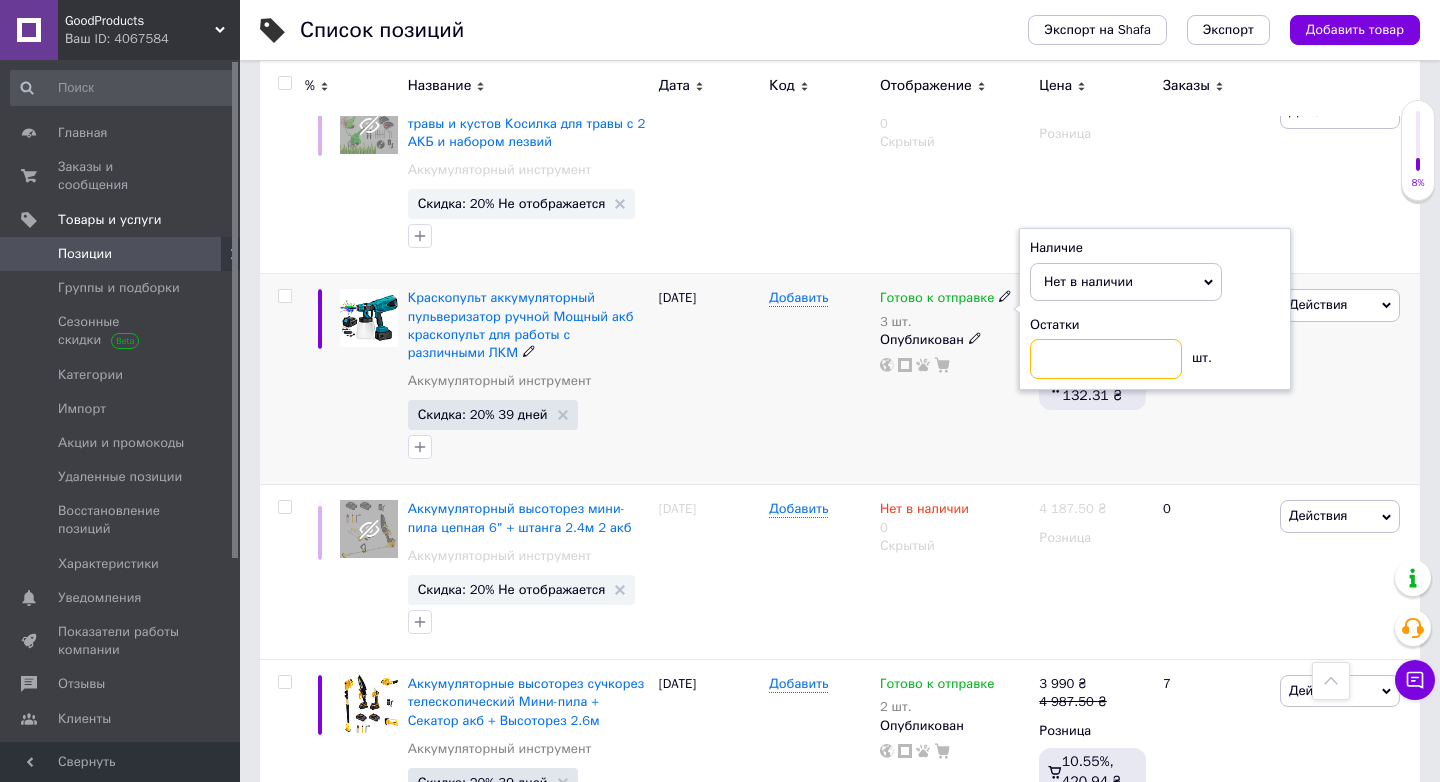 type on "0" 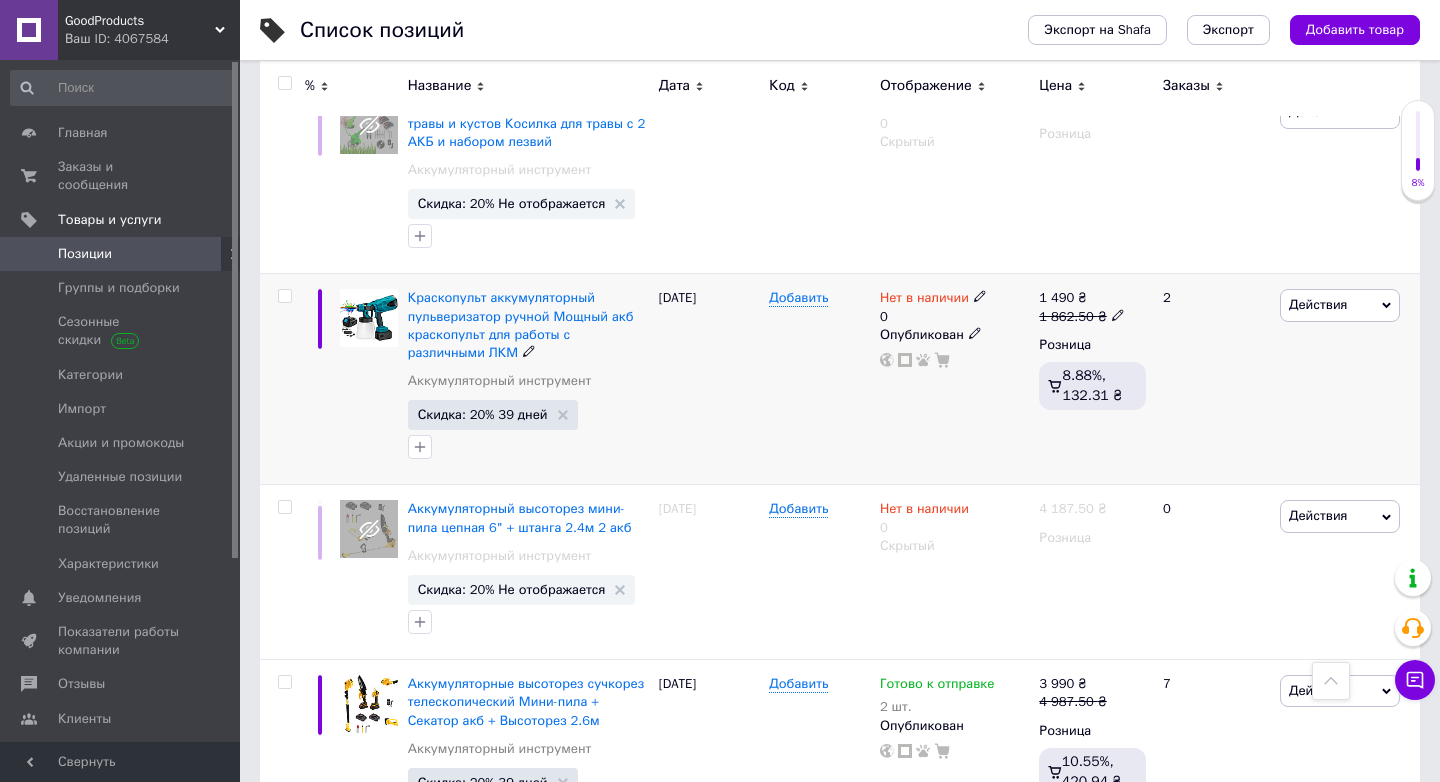 click 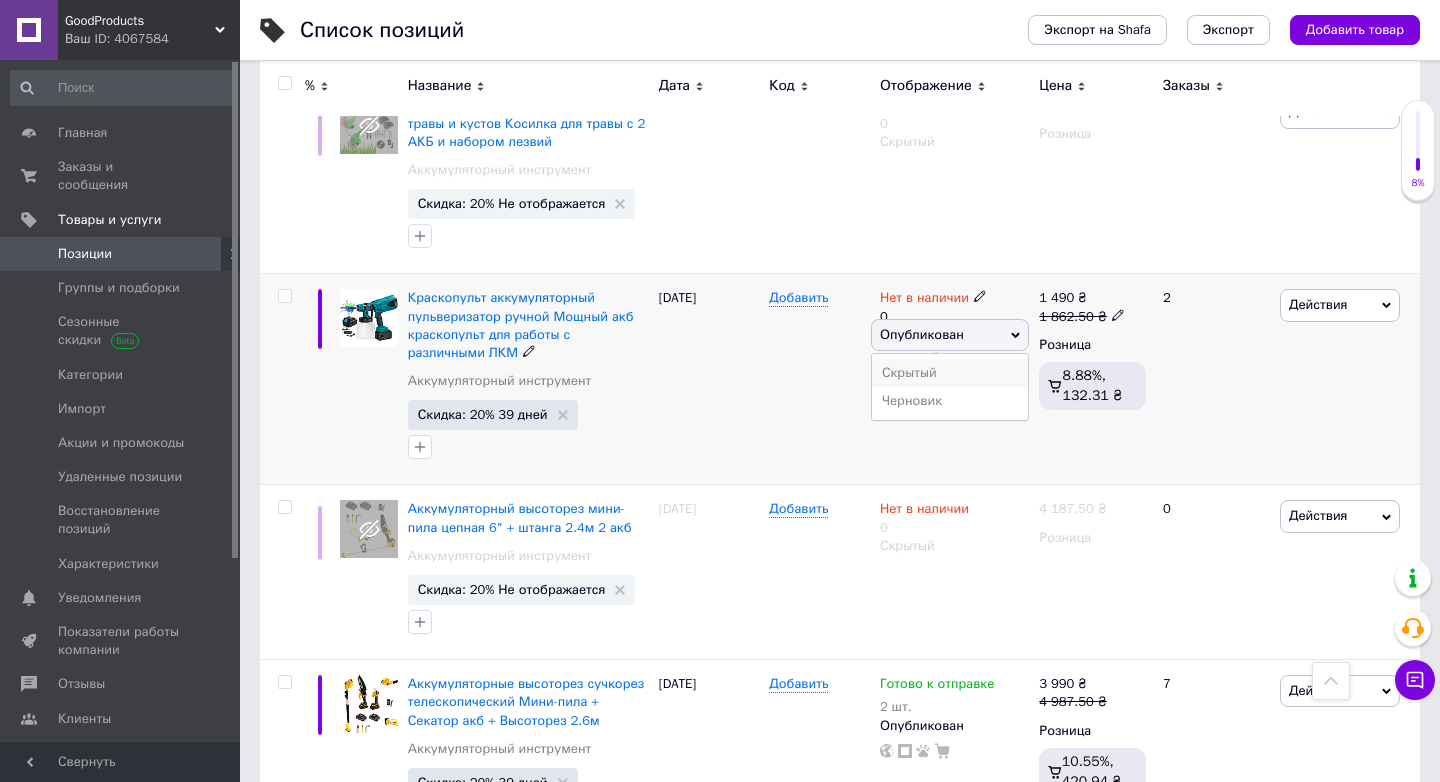 click on "Скрытый" at bounding box center (950, 373) 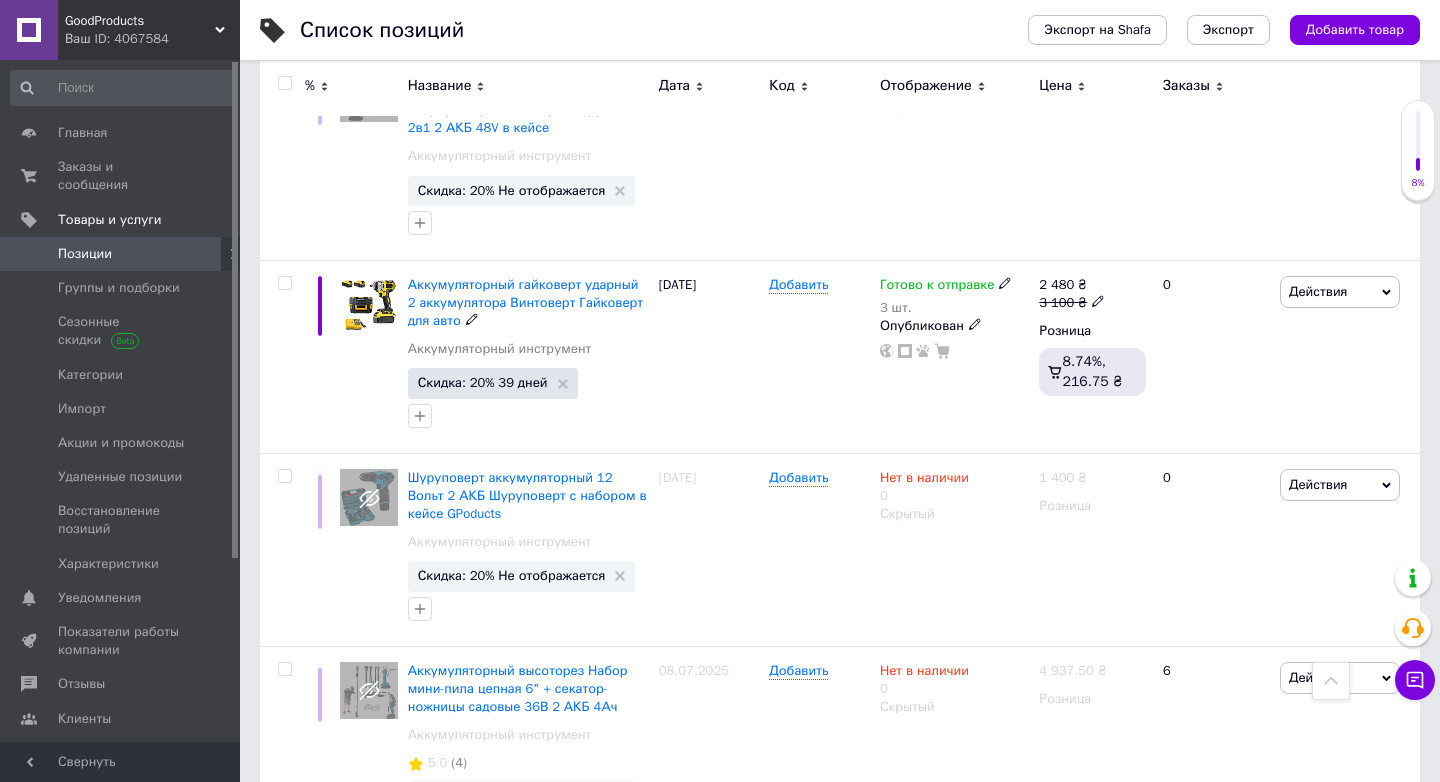 scroll, scrollTop: 14021, scrollLeft: 0, axis: vertical 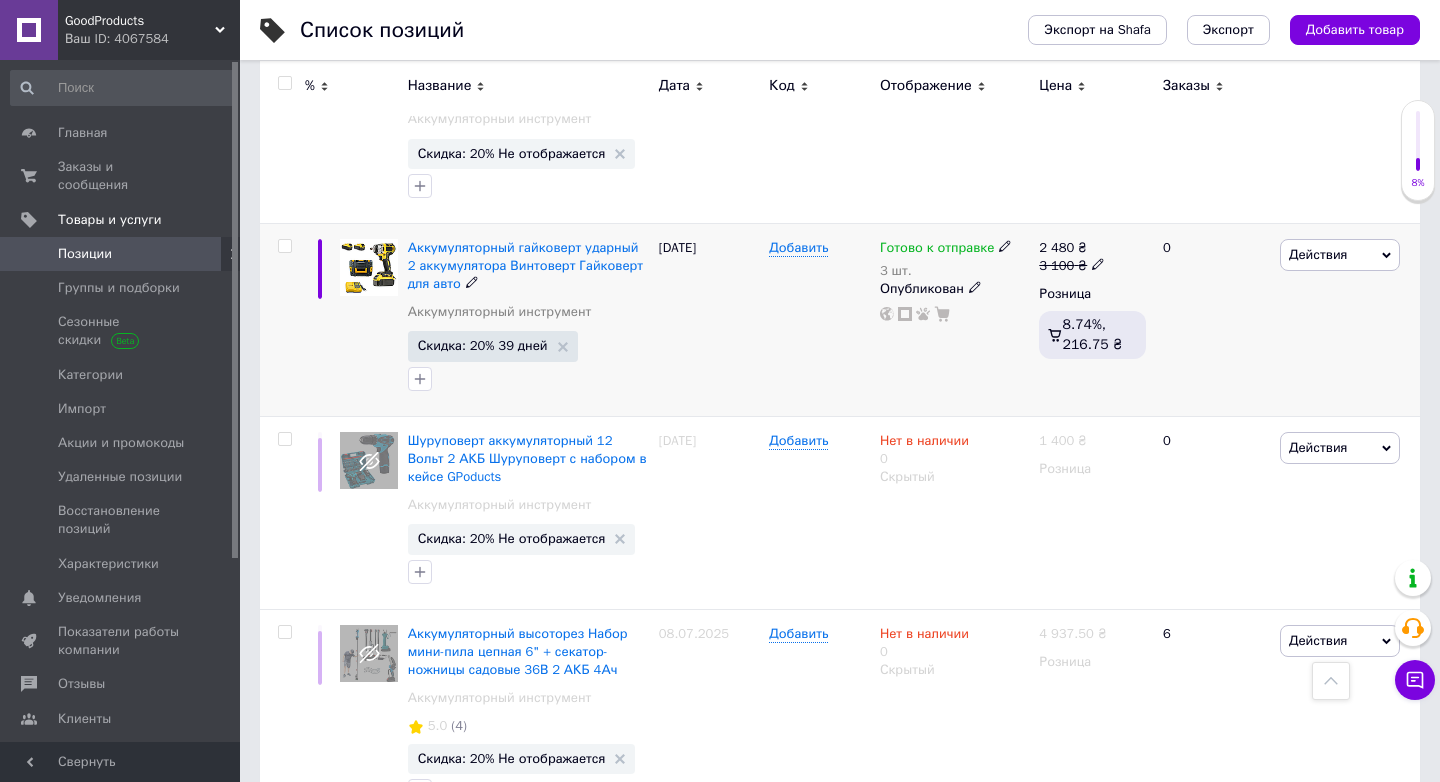 click 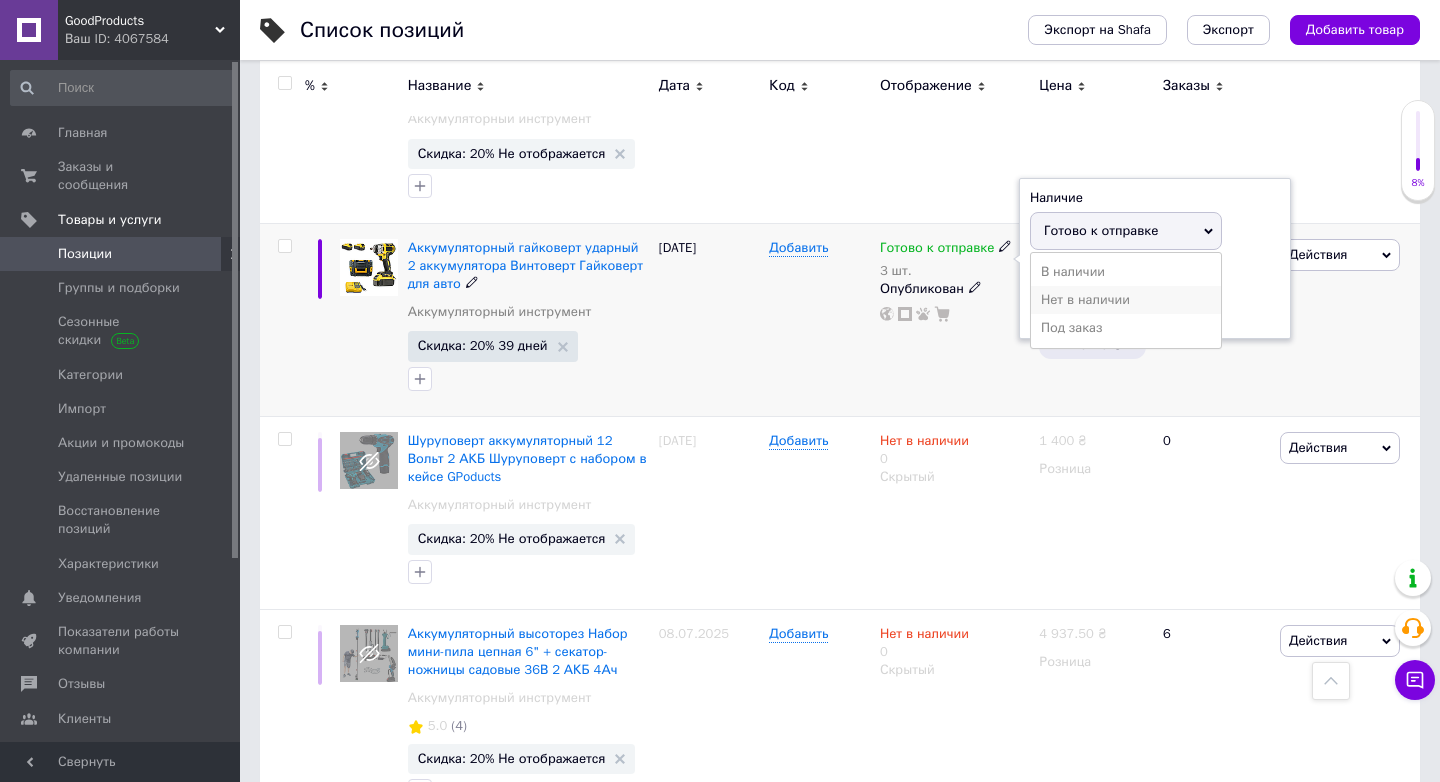 click on "Нет в наличии" at bounding box center (1126, 300) 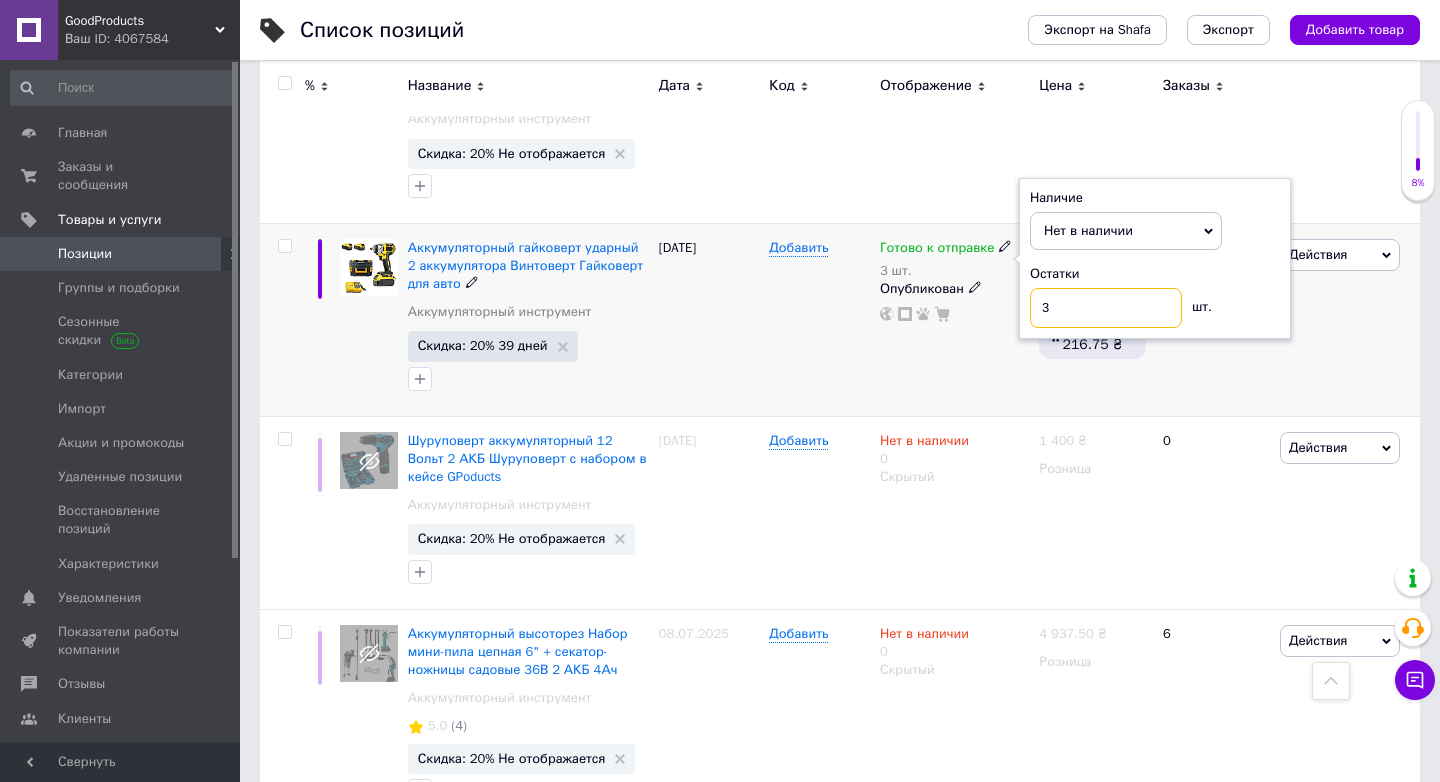 click on "3" at bounding box center [1106, 308] 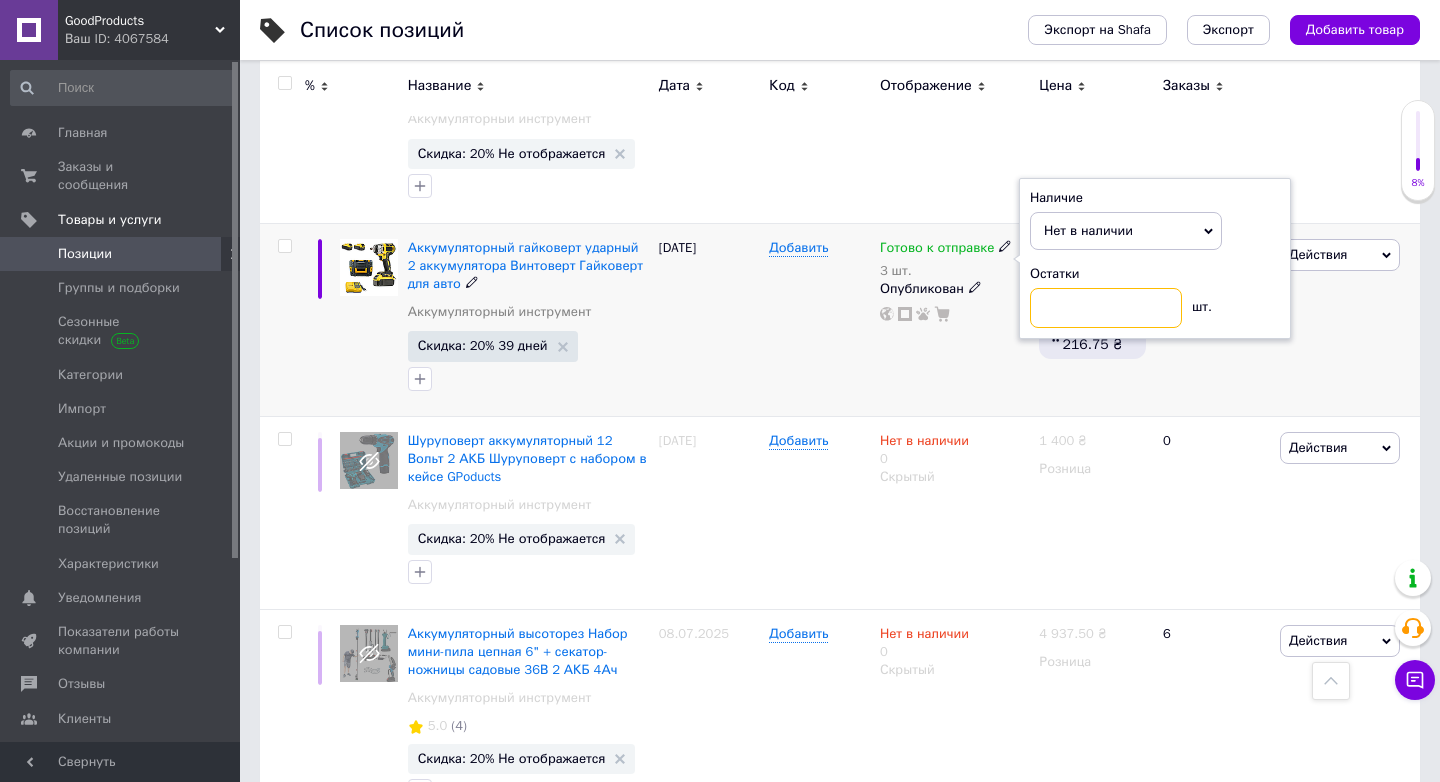 type on "0" 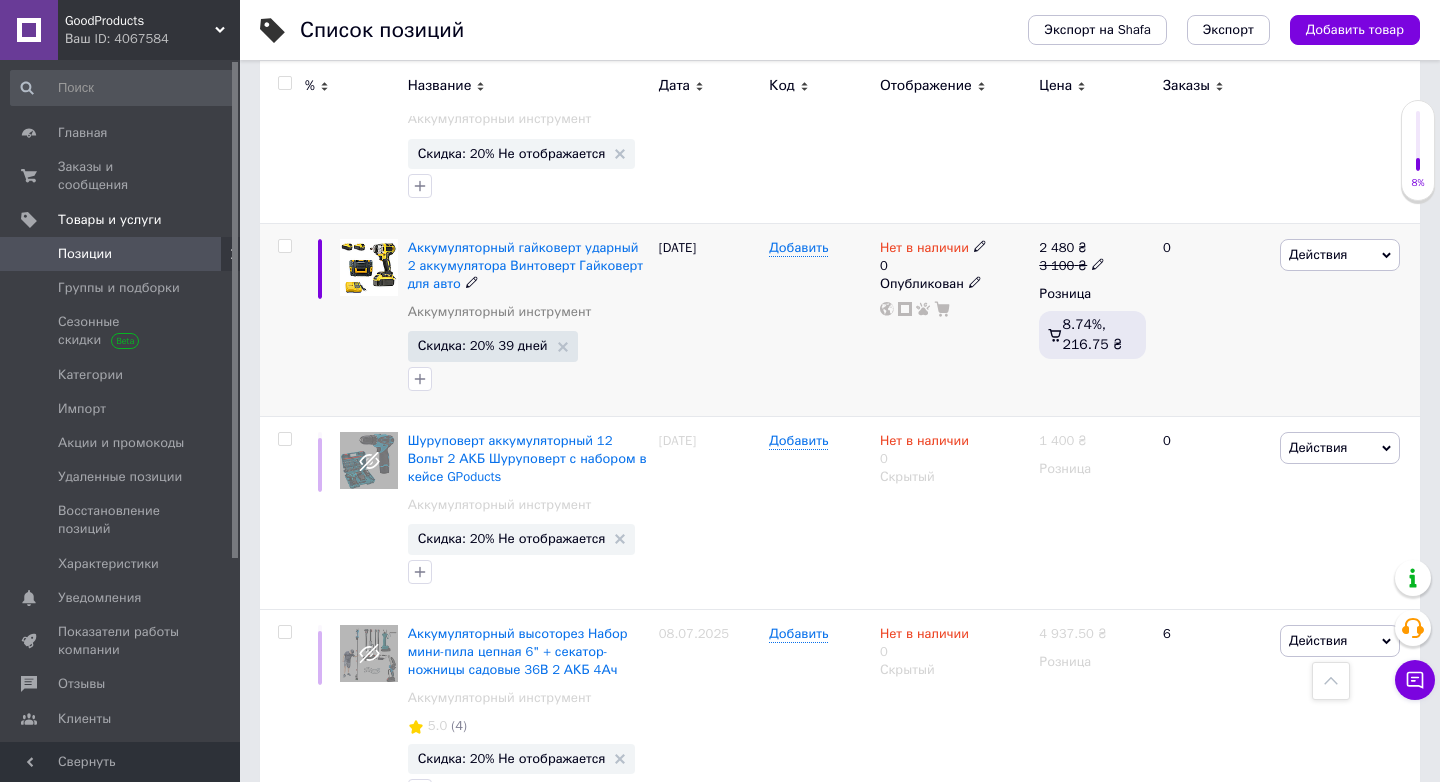 click 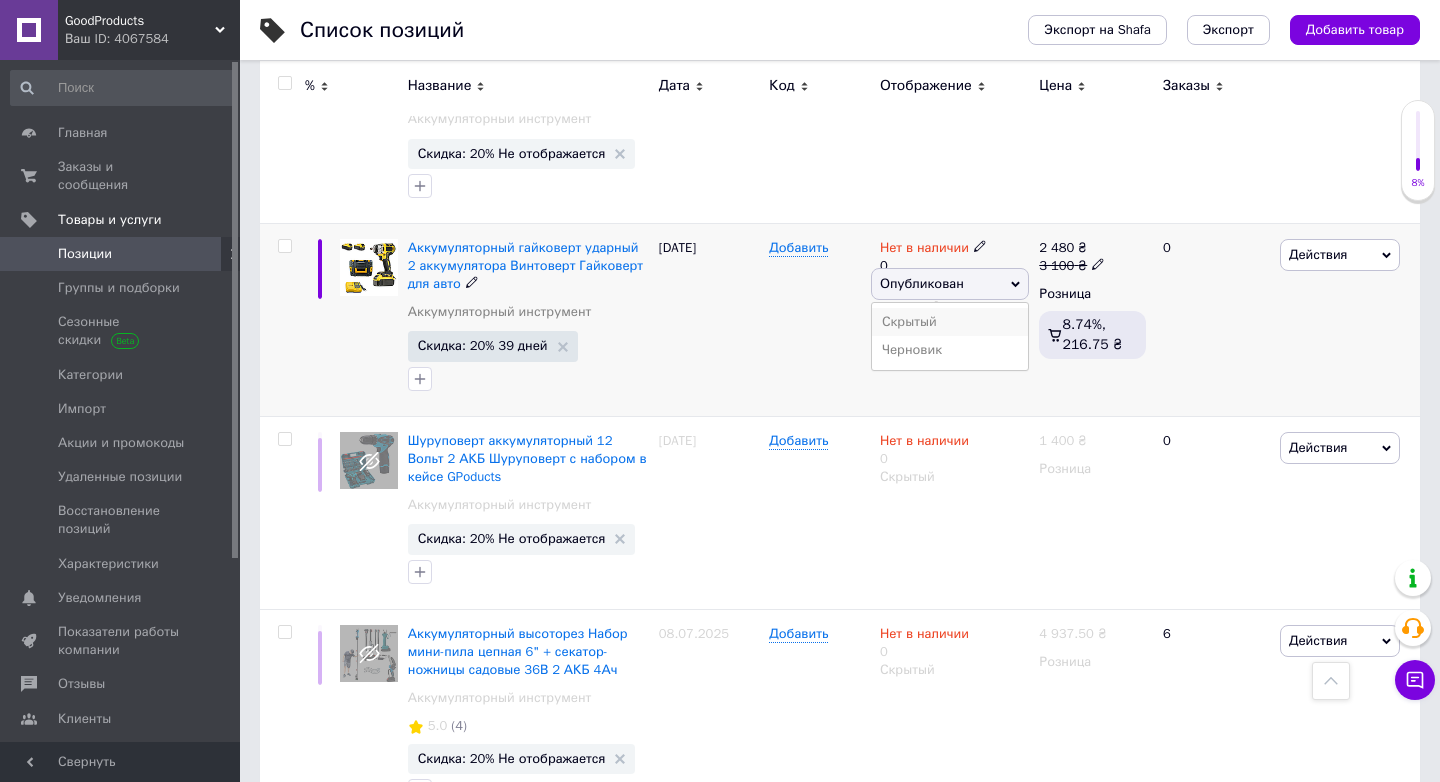 click on "Скрытый" at bounding box center [950, 322] 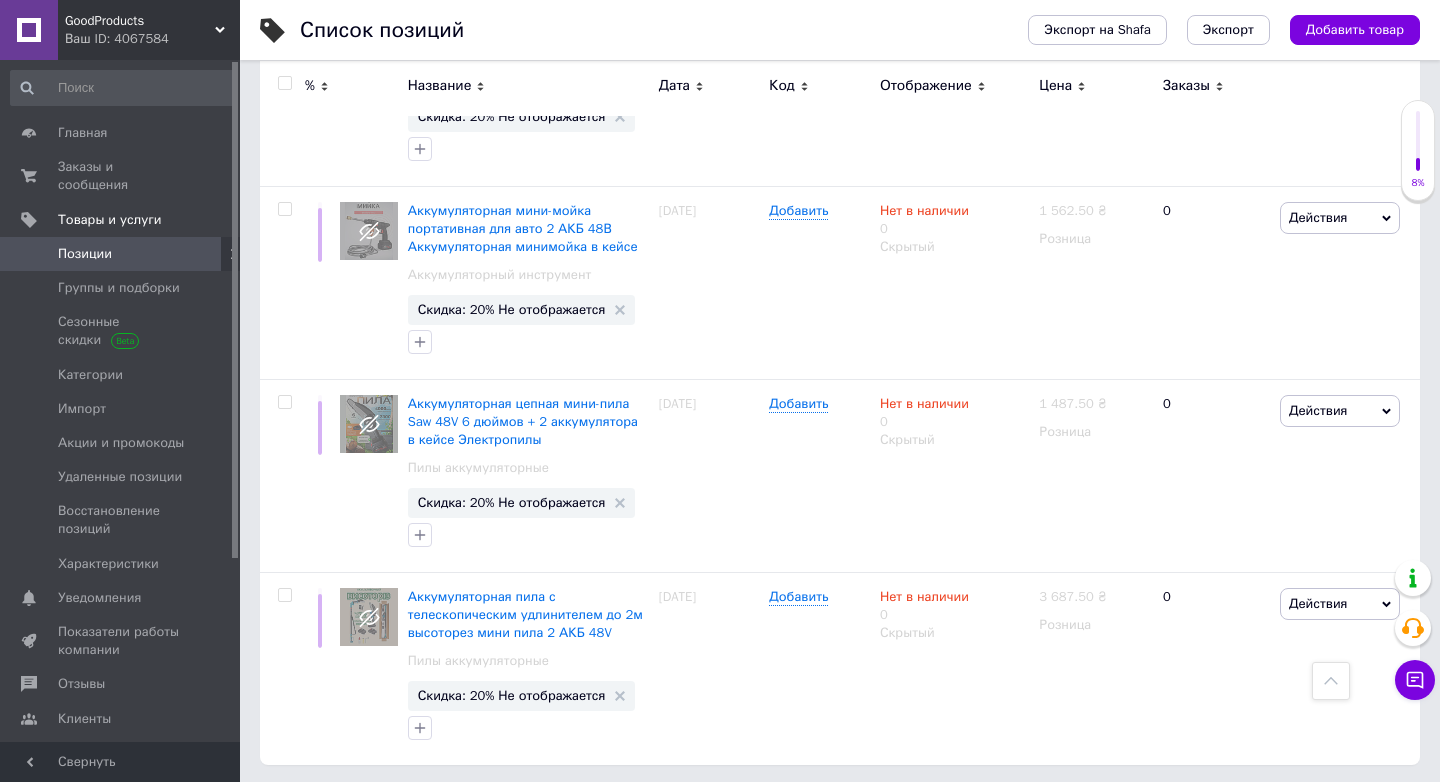 scroll, scrollTop: 16462, scrollLeft: 0, axis: vertical 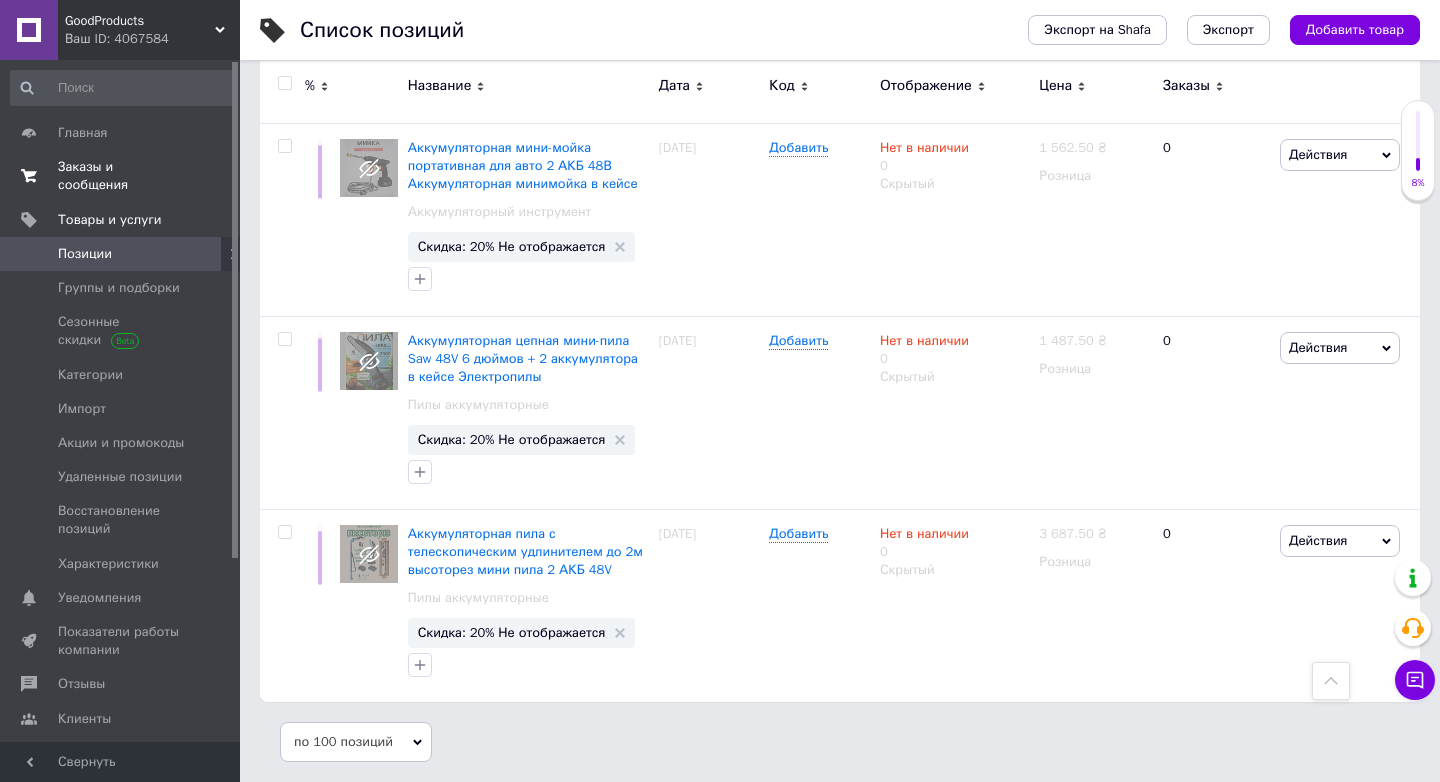 click on "Заказы и сообщения" at bounding box center [121, 176] 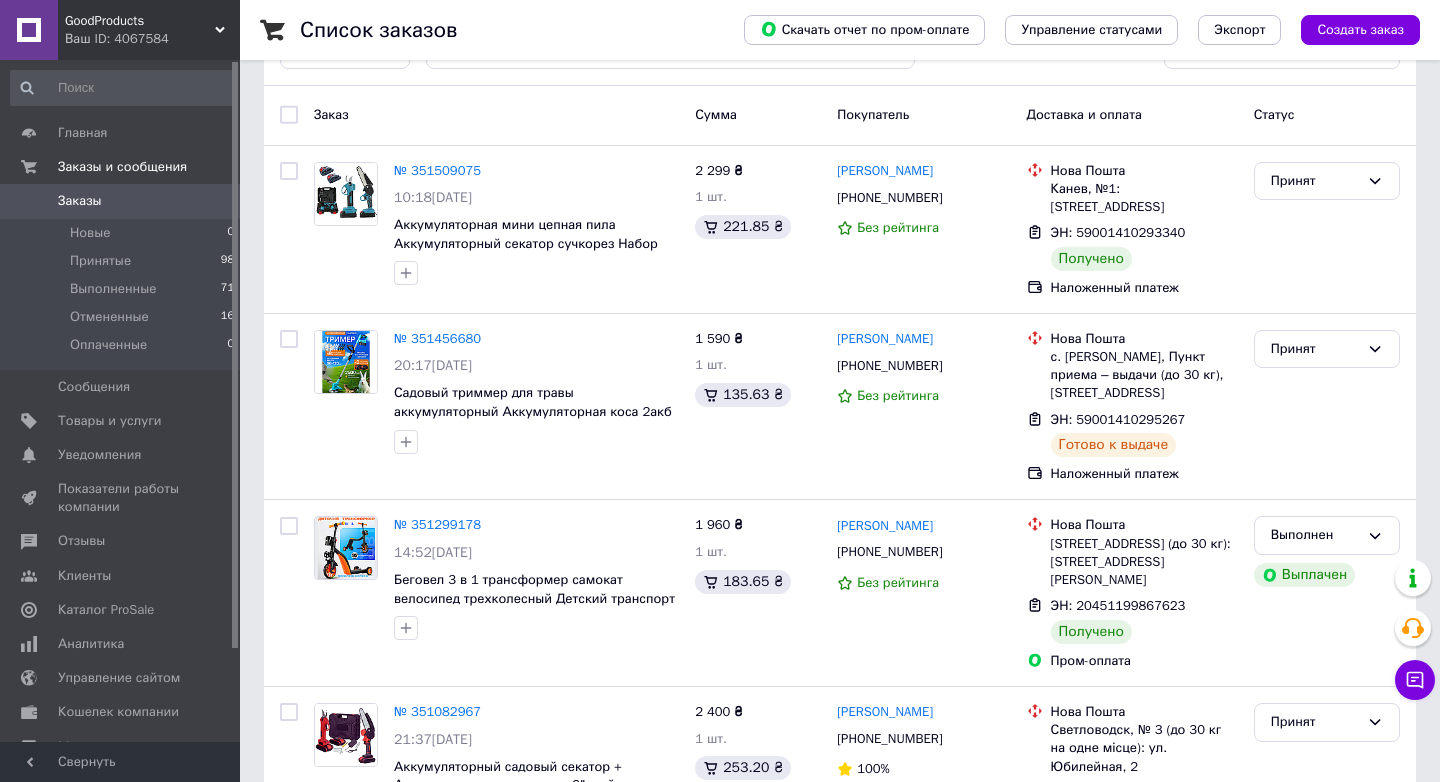 scroll, scrollTop: 171, scrollLeft: 0, axis: vertical 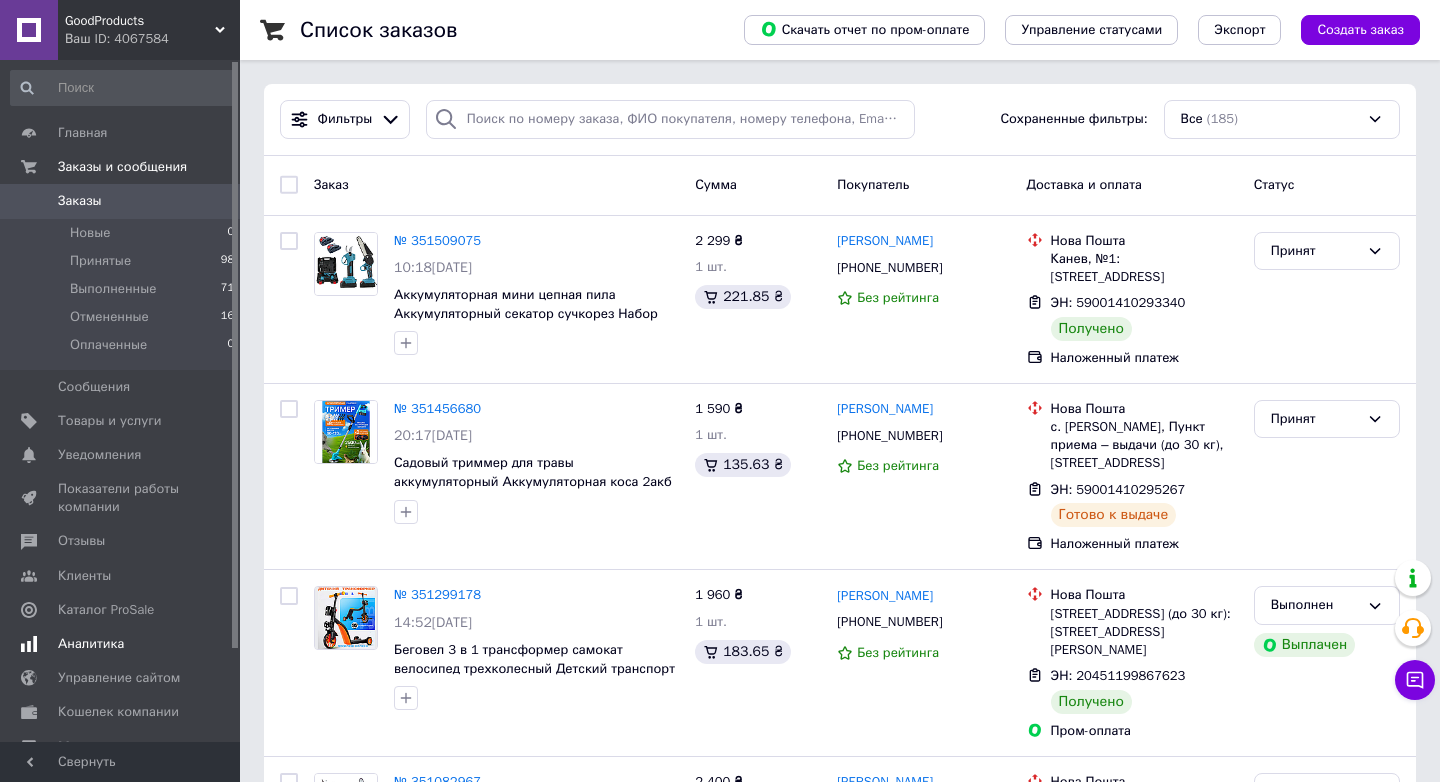 click on "Аналитика" at bounding box center [91, 644] 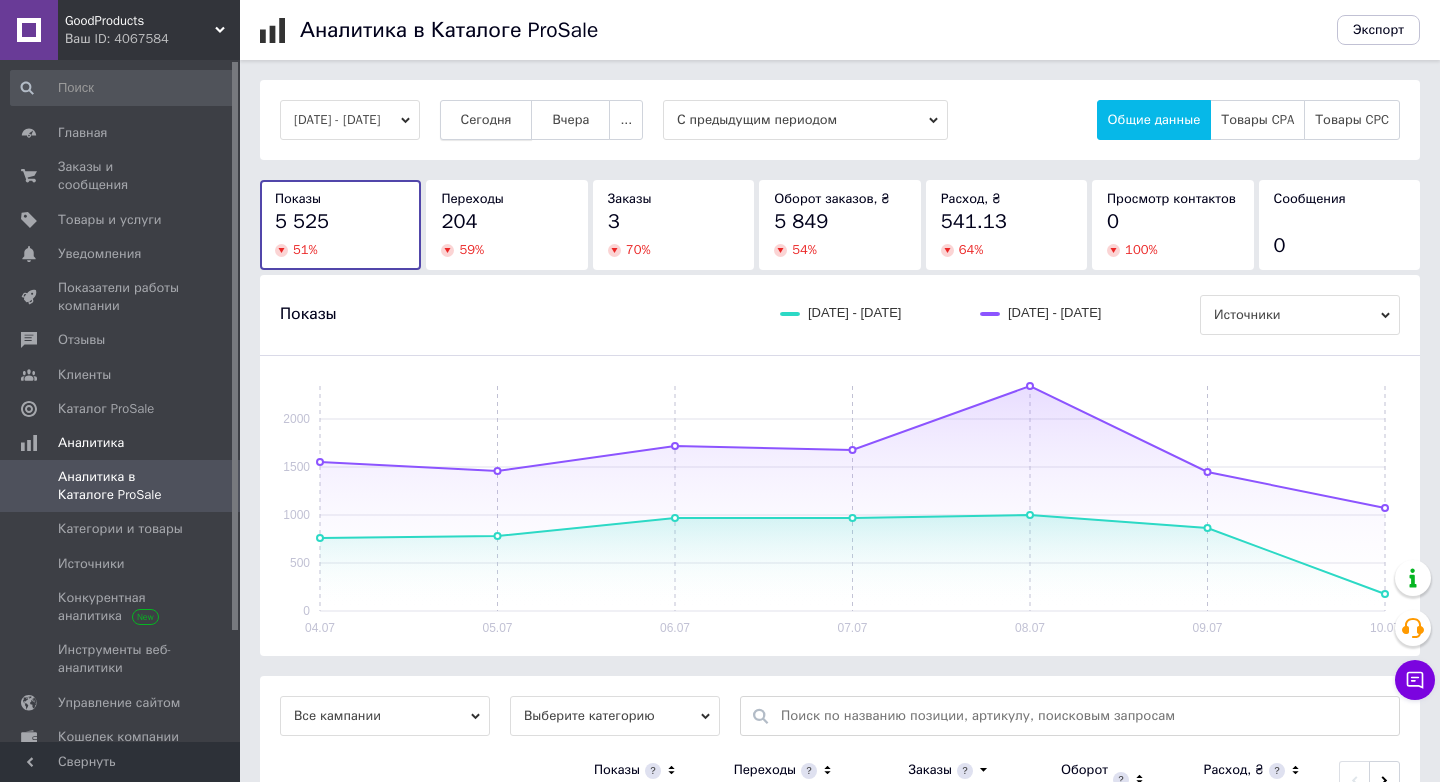 click on "Сегодня" at bounding box center [486, 120] 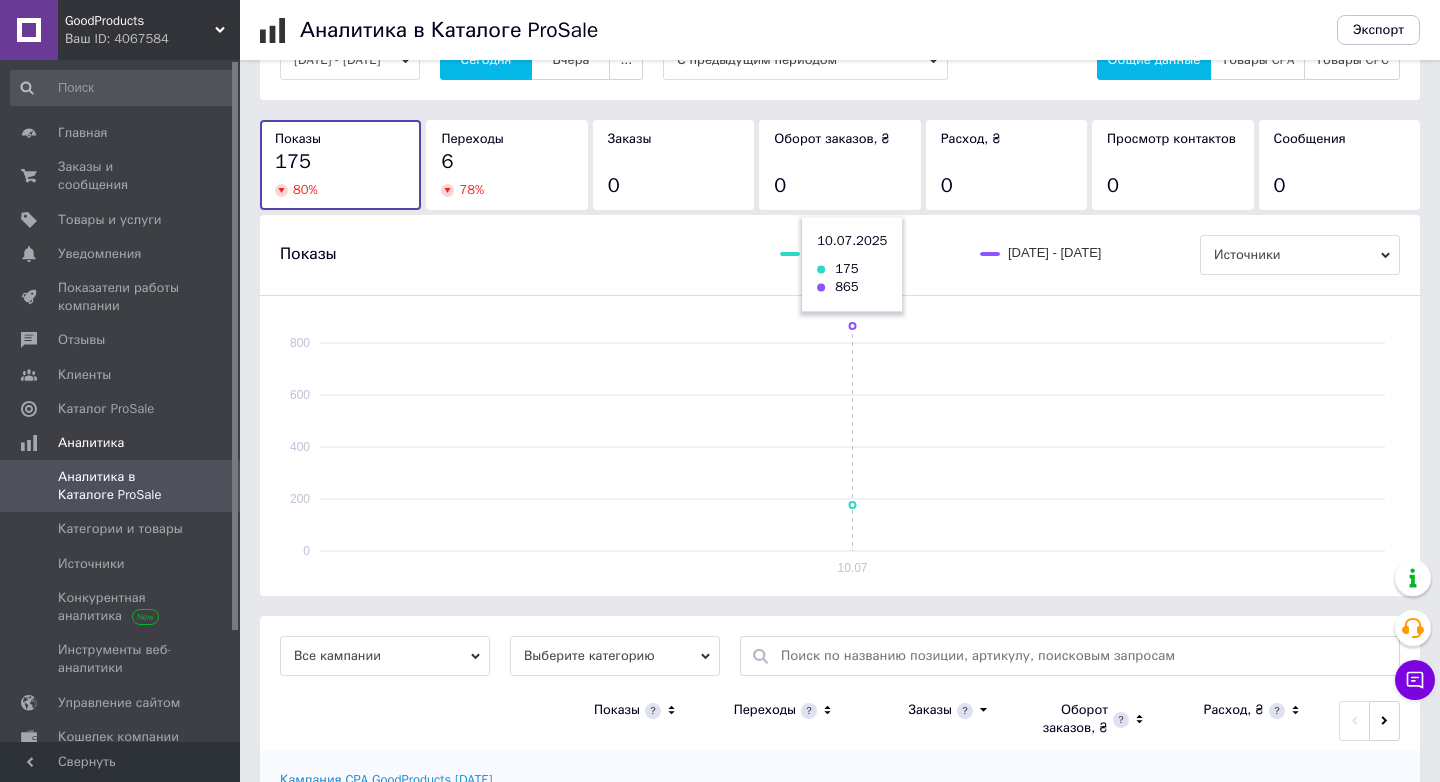 scroll, scrollTop: 0, scrollLeft: 0, axis: both 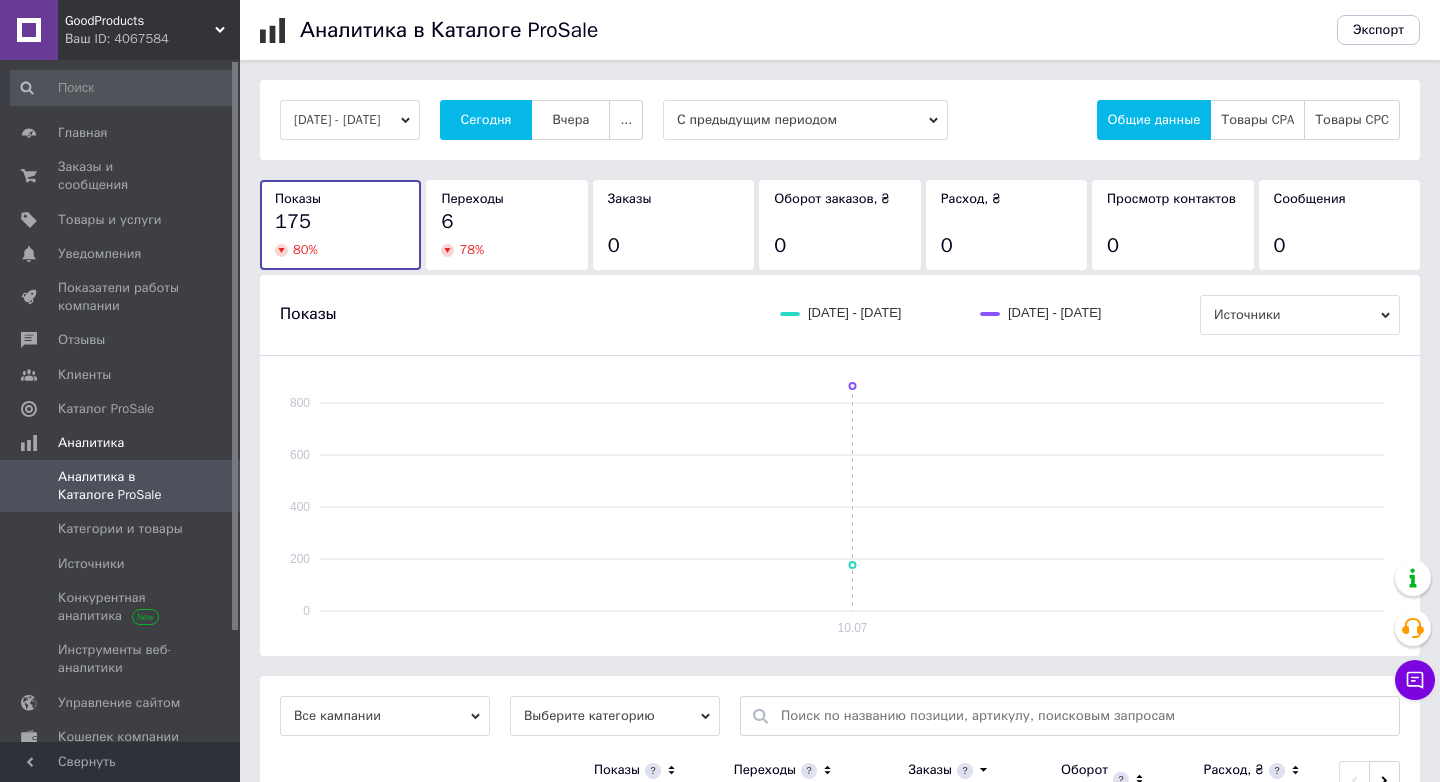 click 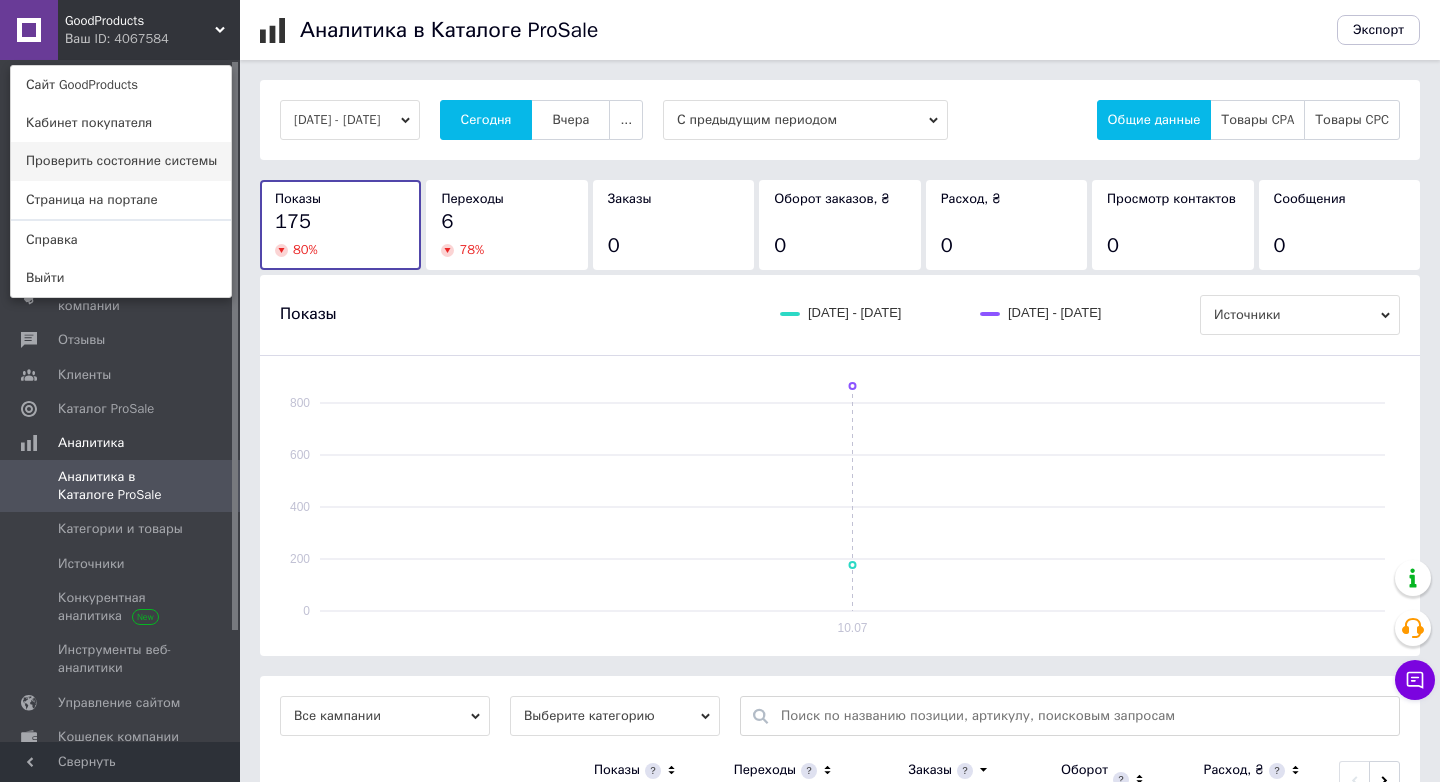 click on "Проверить состояние системы" at bounding box center [121, 161] 